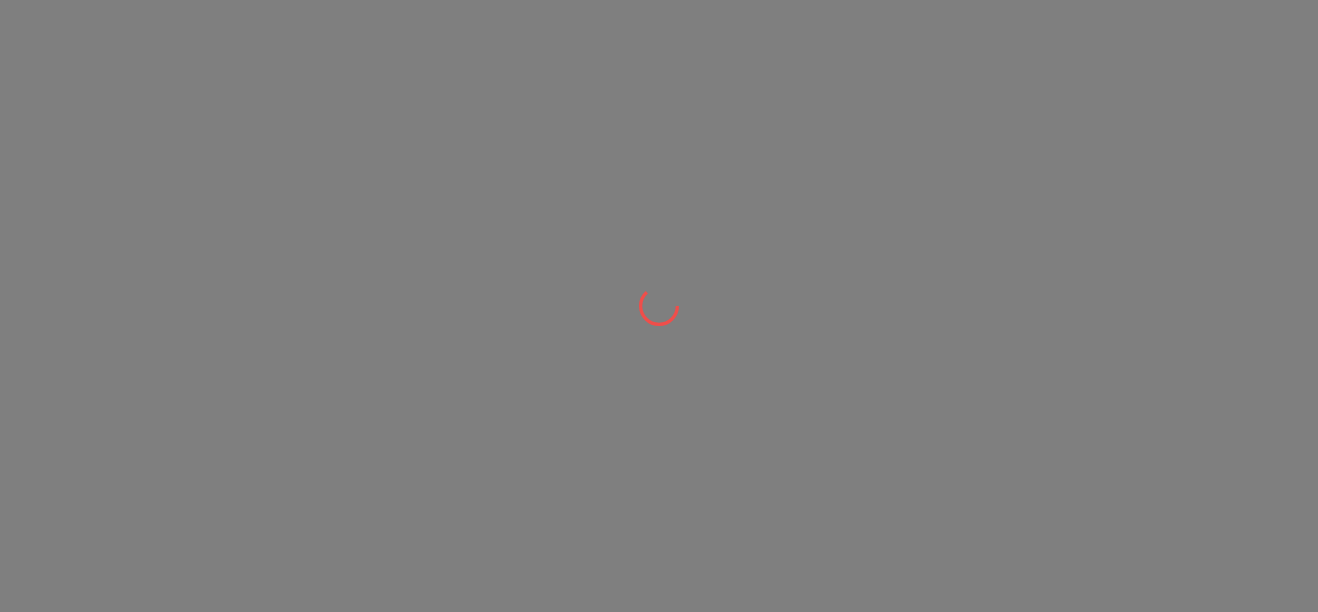 scroll, scrollTop: 0, scrollLeft: 0, axis: both 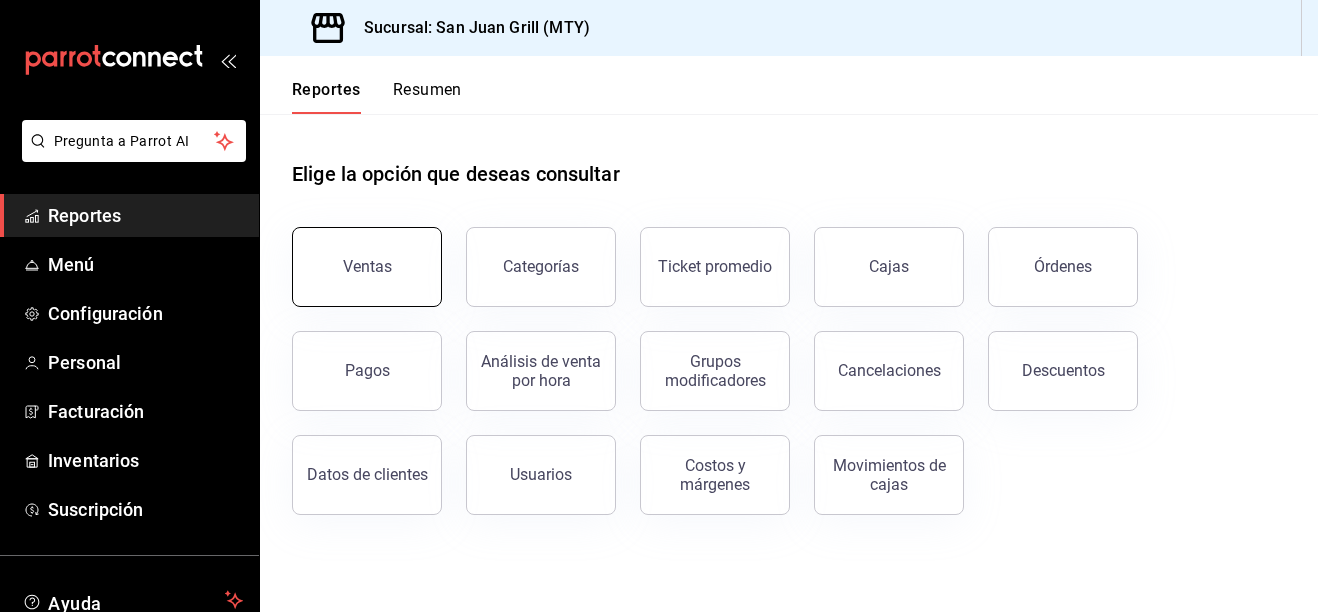 click on "Ventas" at bounding box center [367, 267] 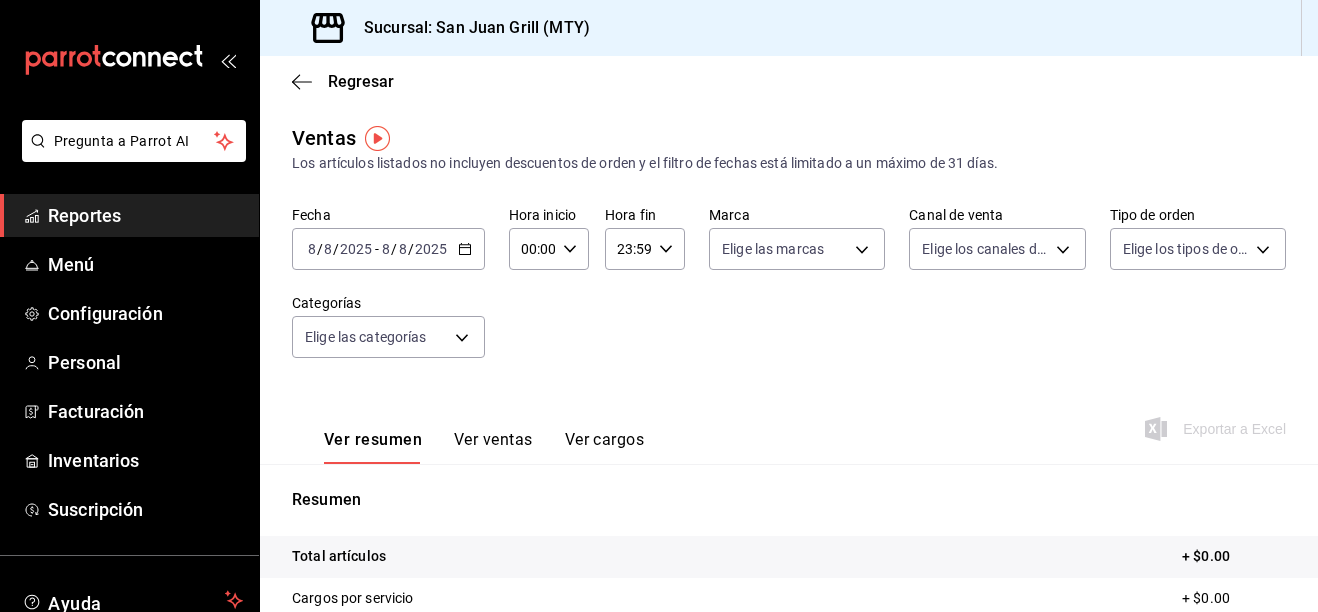 click 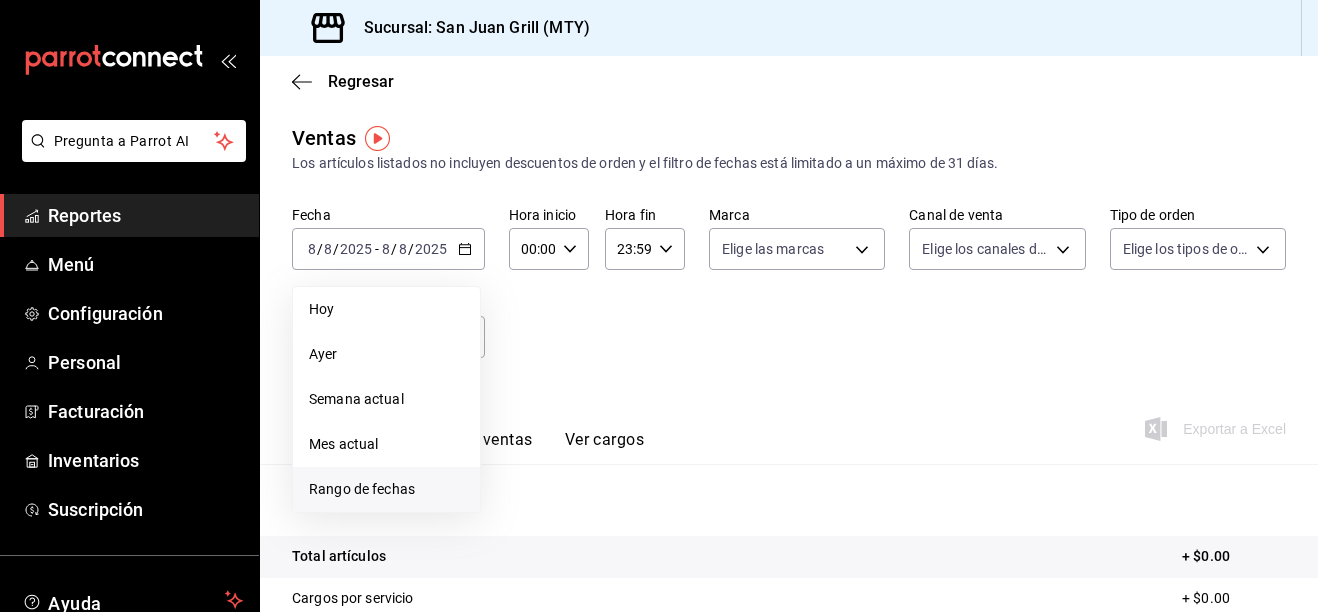 click on "Rango de fechas" at bounding box center [386, 489] 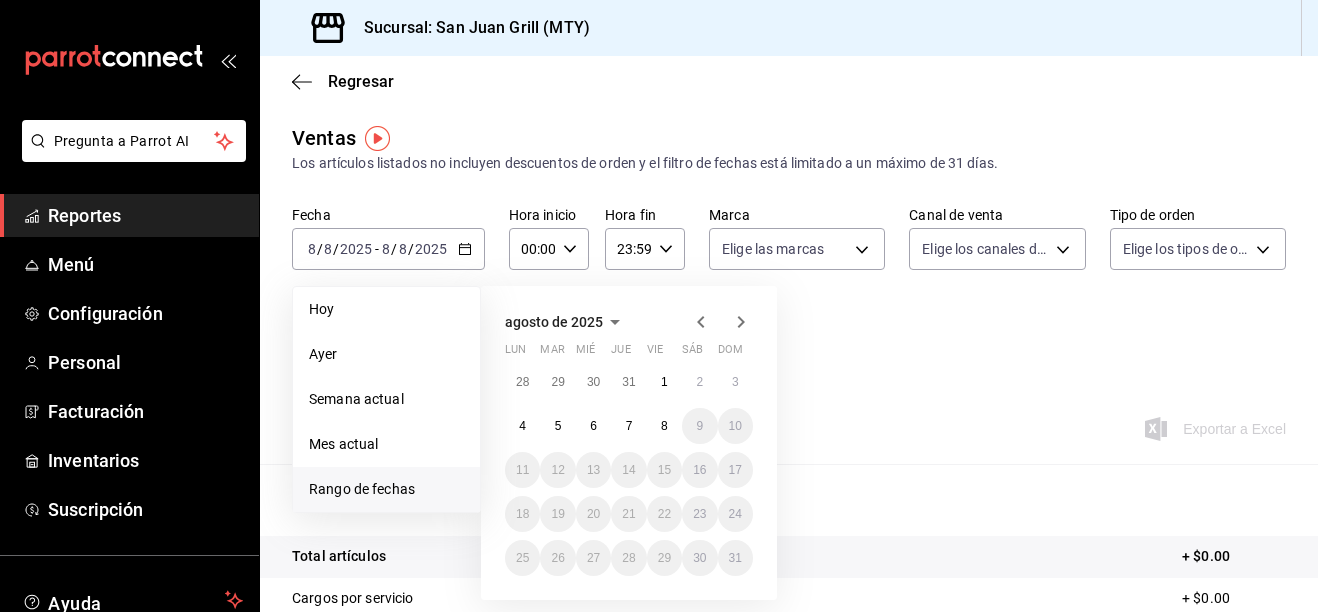 click 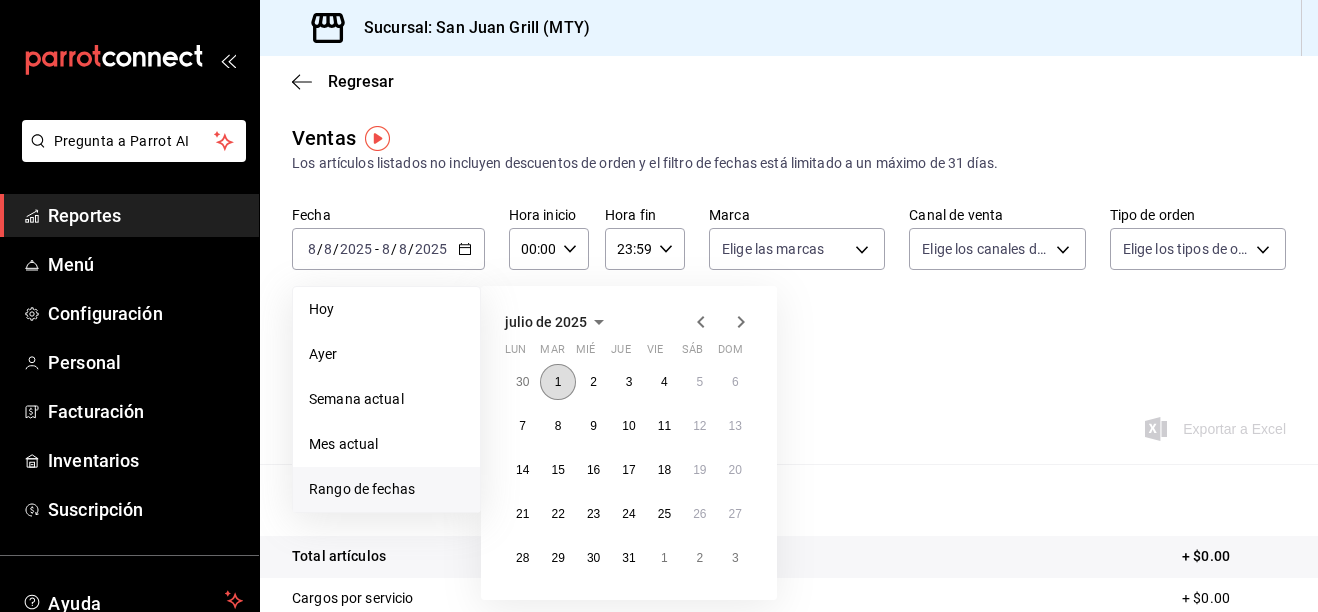 click on "1" at bounding box center [558, 382] 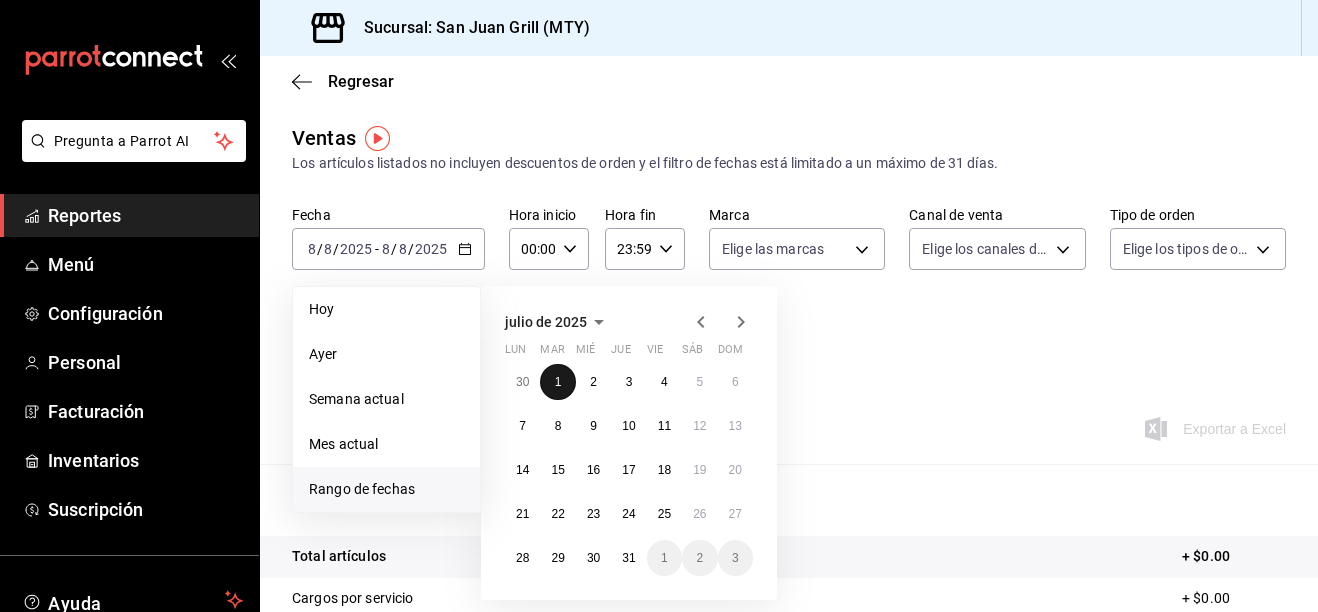 click on "1" at bounding box center (558, 382) 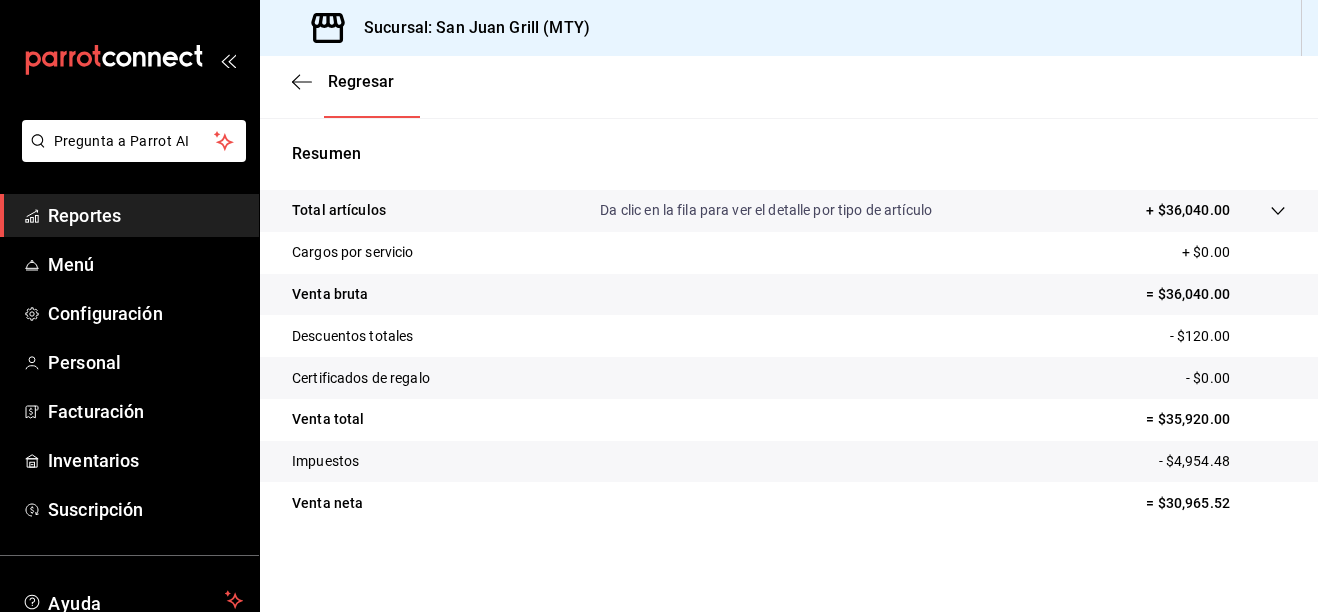 scroll, scrollTop: 0, scrollLeft: 0, axis: both 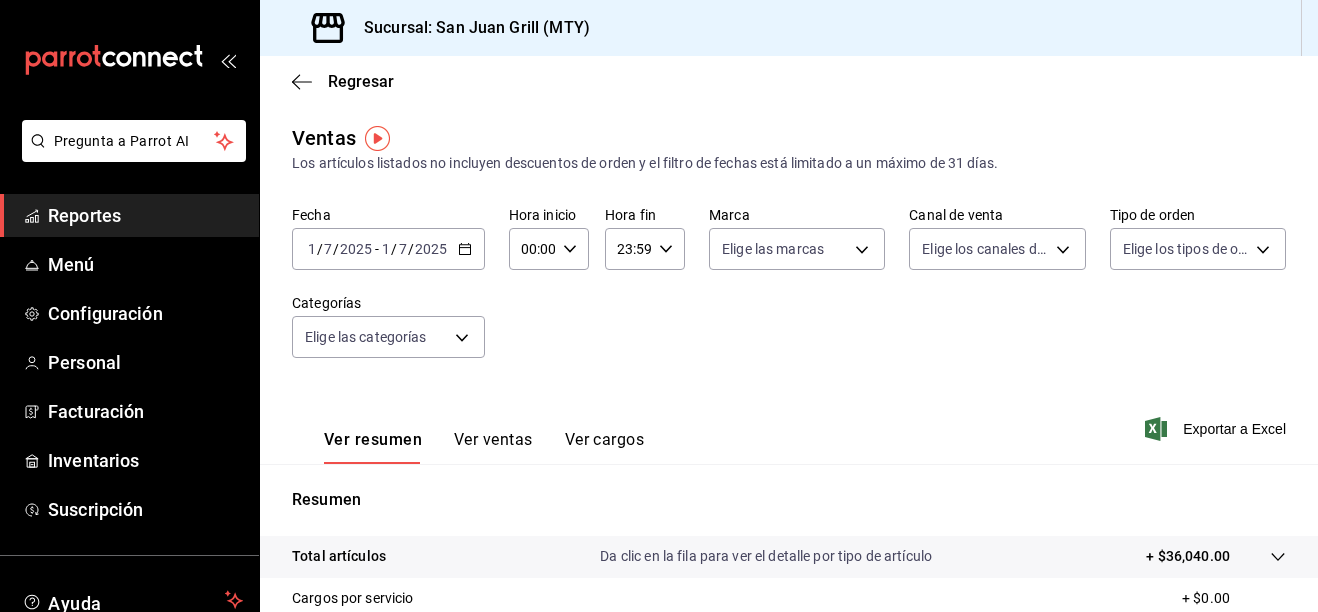 click on "[DATE] 1 / 7 / [YEAR] - [DATE] 1 / 7 / [YEAR]" at bounding box center (388, 249) 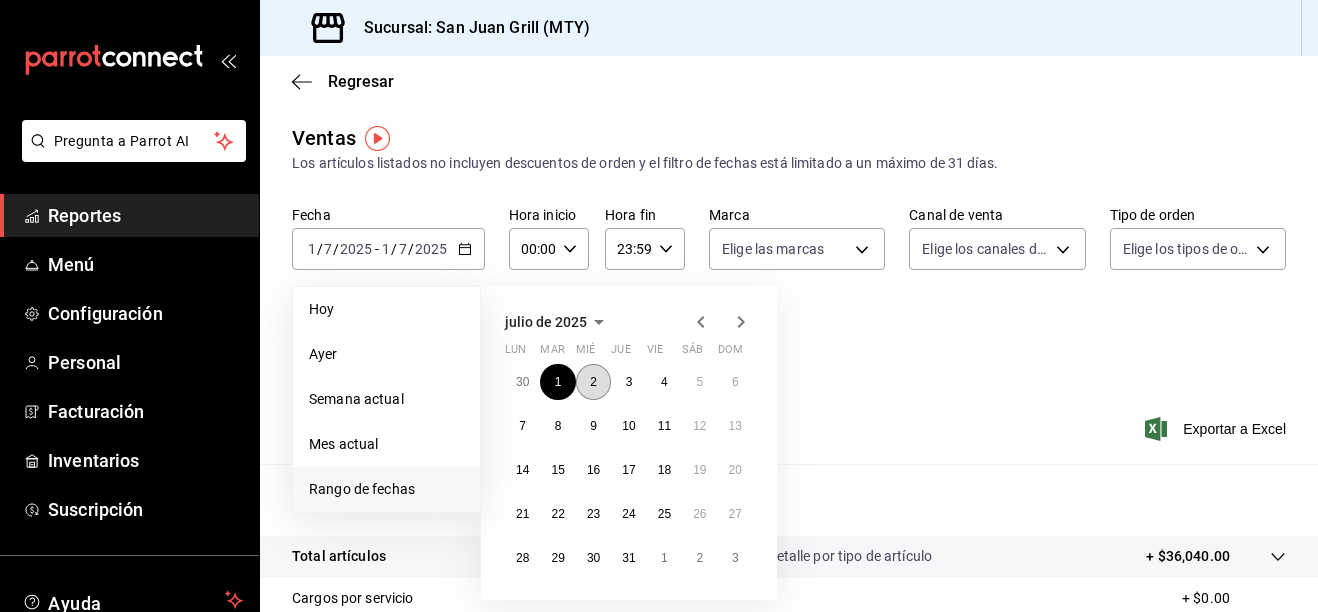 click on "2" at bounding box center [593, 382] 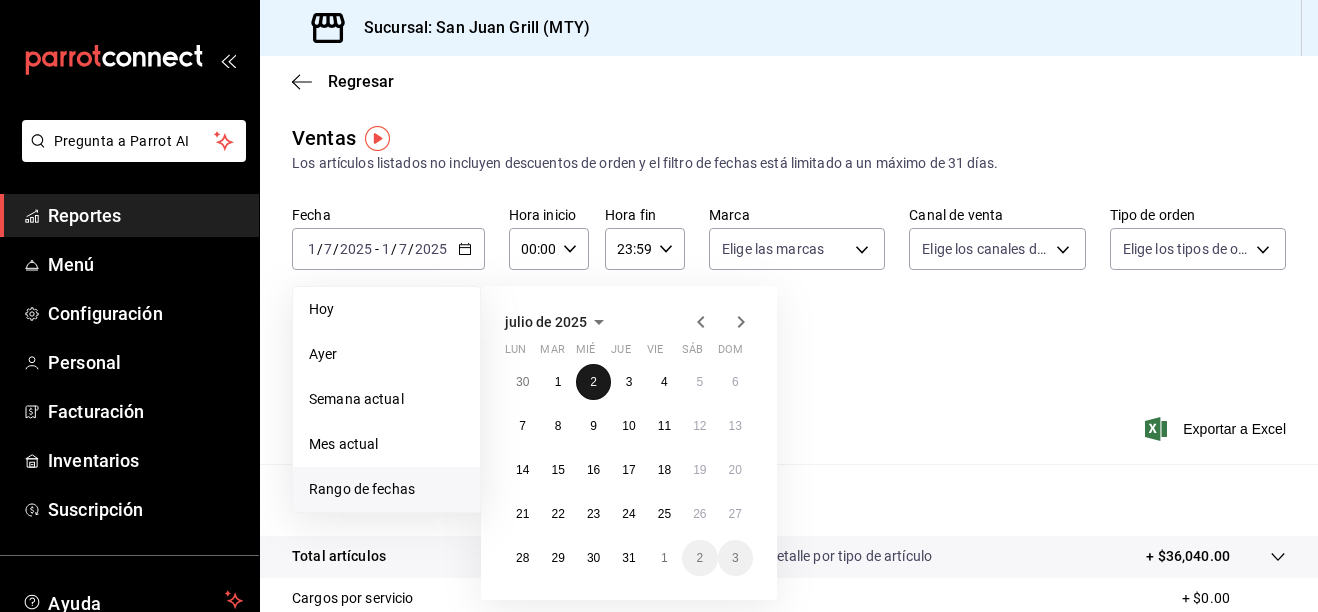 click on "2" at bounding box center [593, 382] 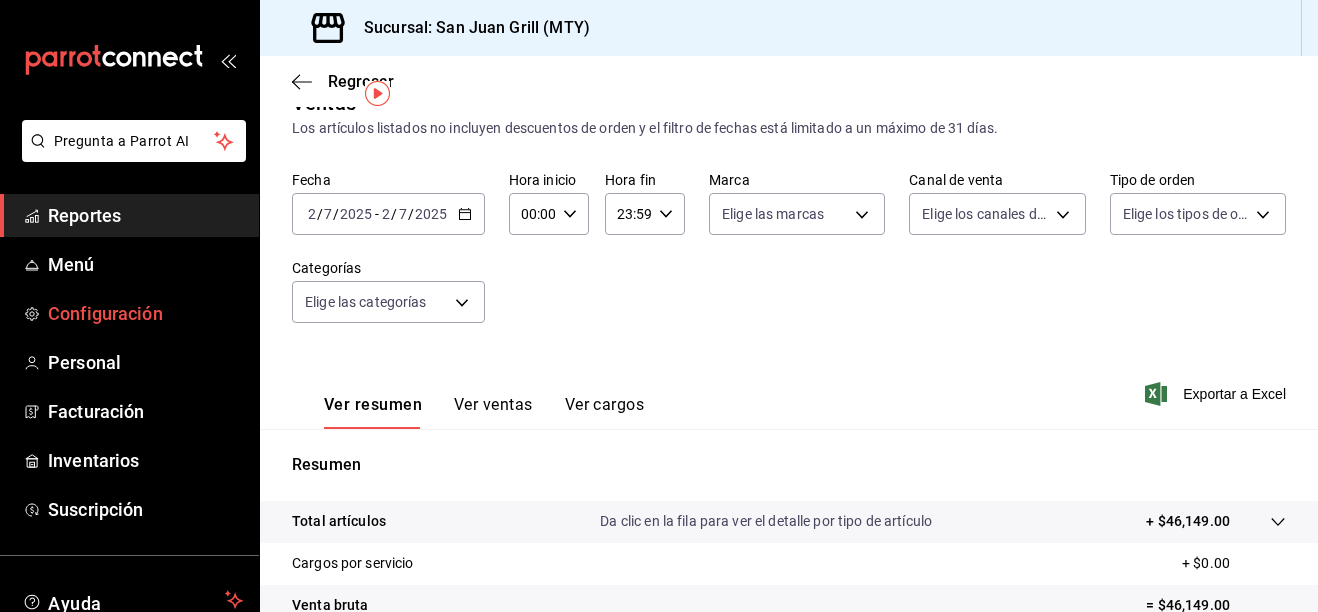 scroll, scrollTop: 0, scrollLeft: 0, axis: both 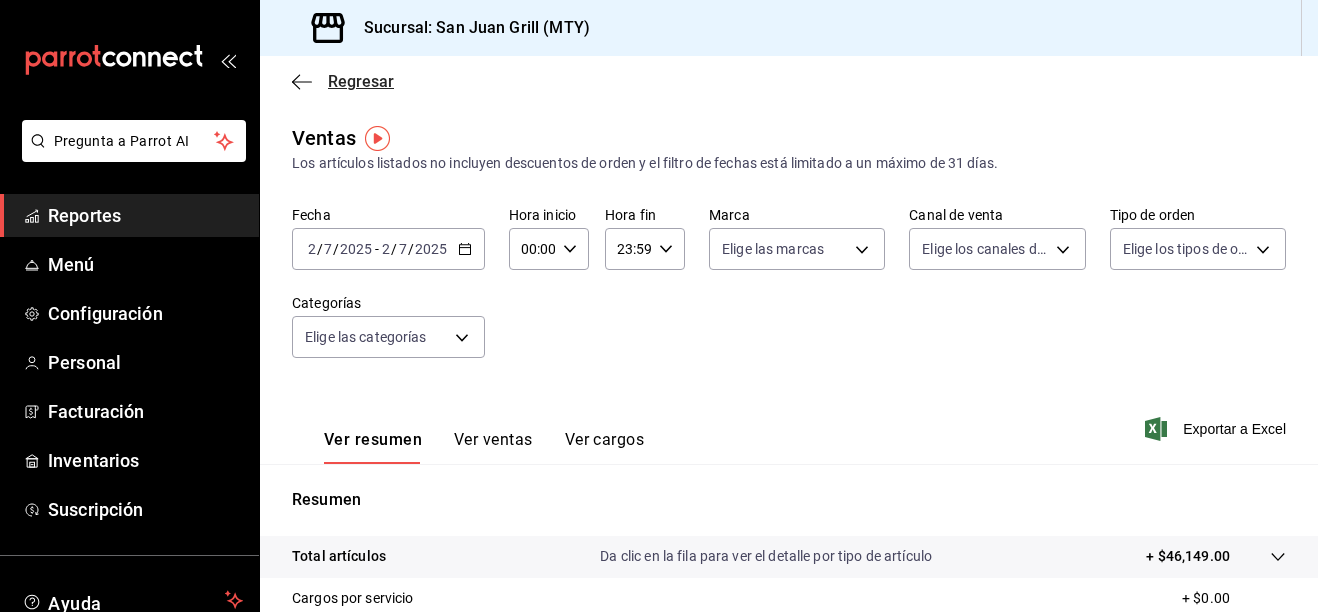 click on "Regresar" at bounding box center (361, 81) 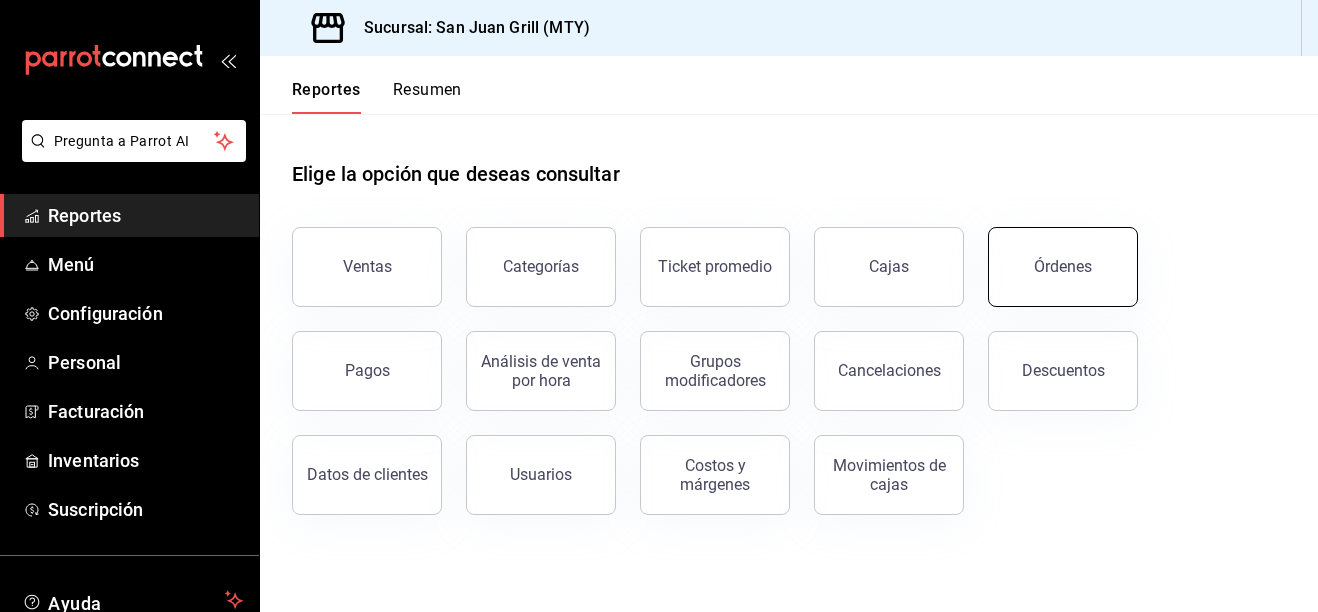 click on "Órdenes" at bounding box center (1063, 267) 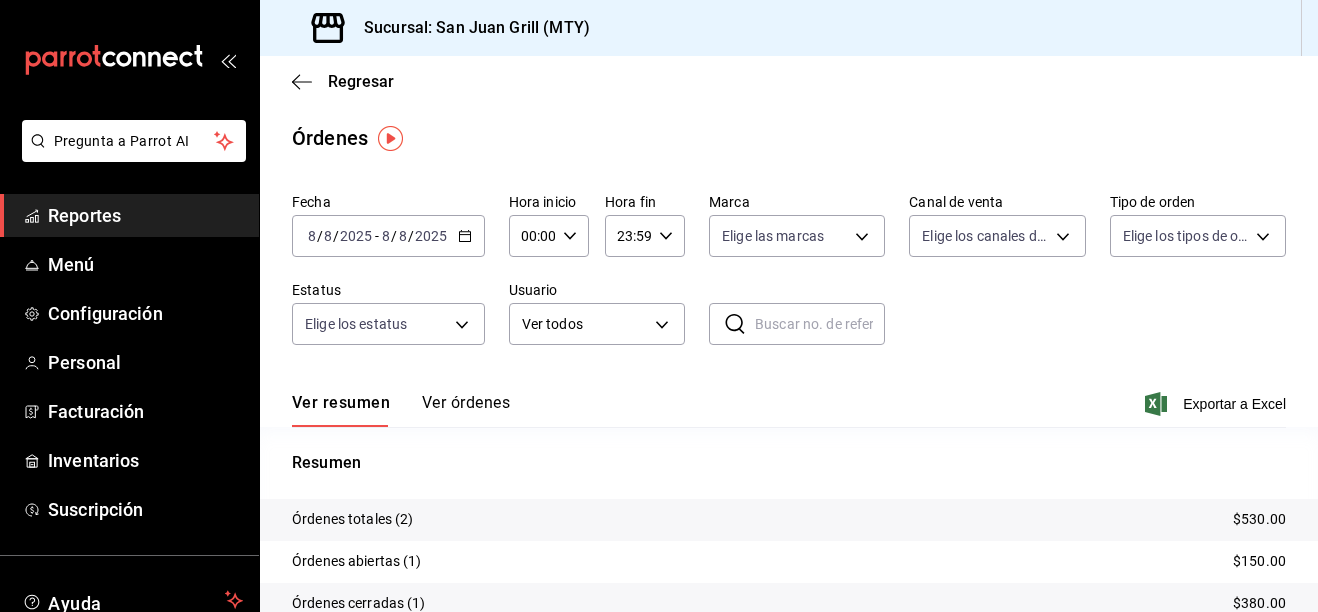 click 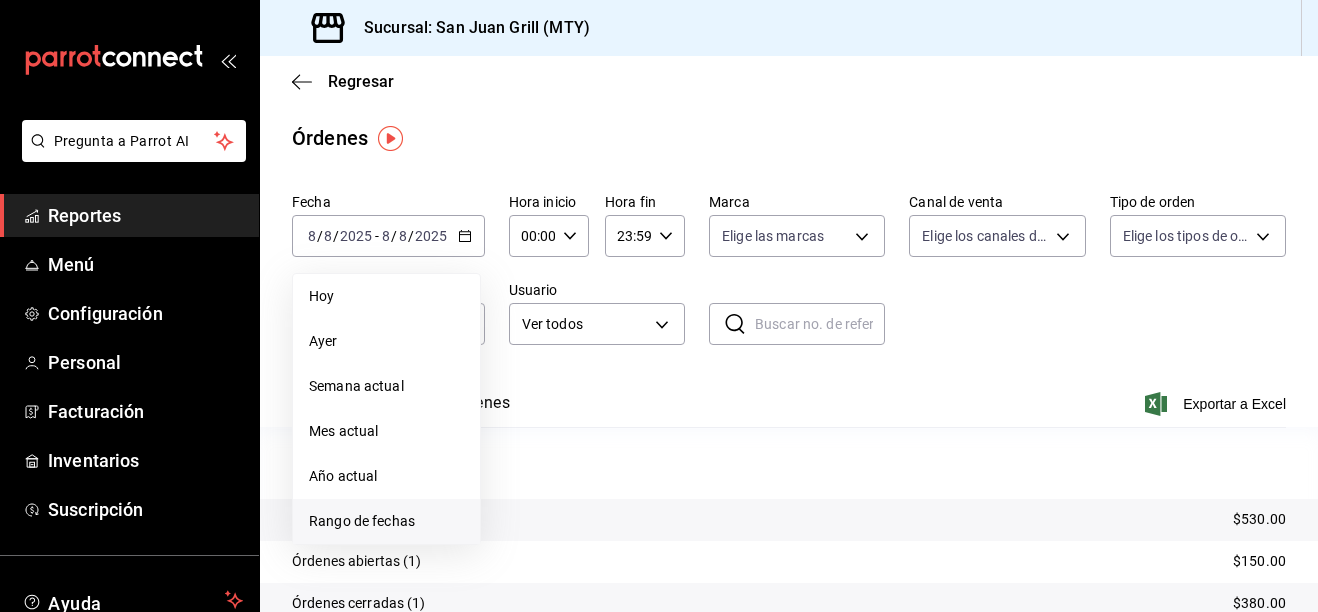 click on "Rango de fechas" at bounding box center [386, 521] 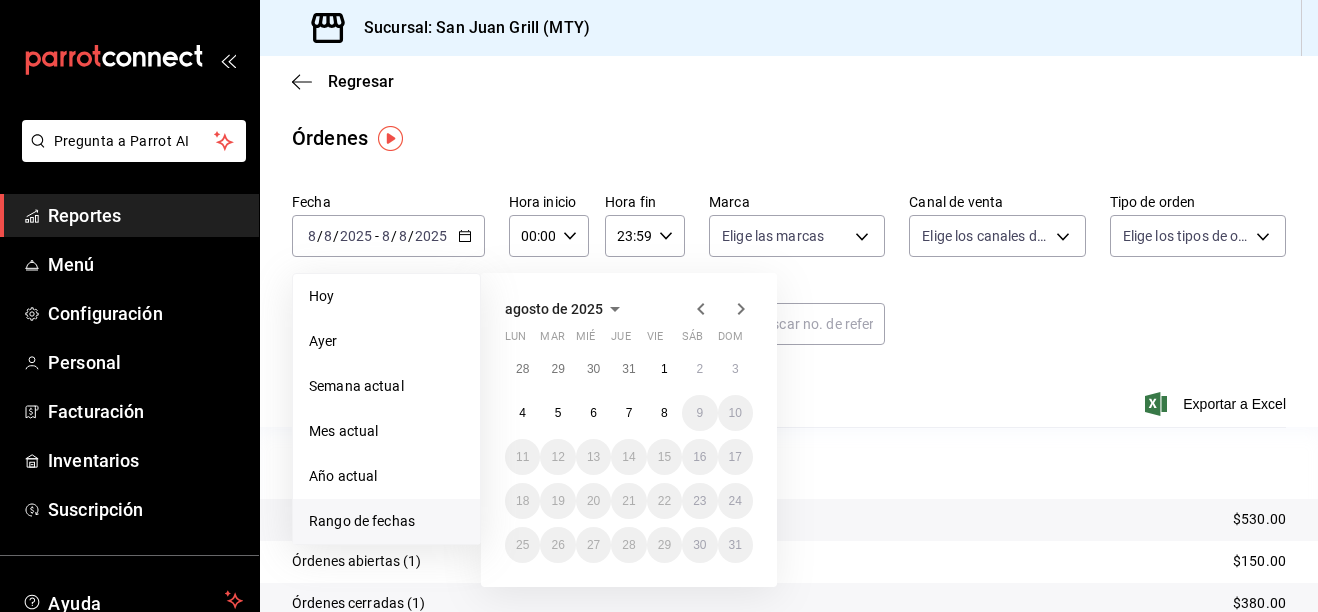 click 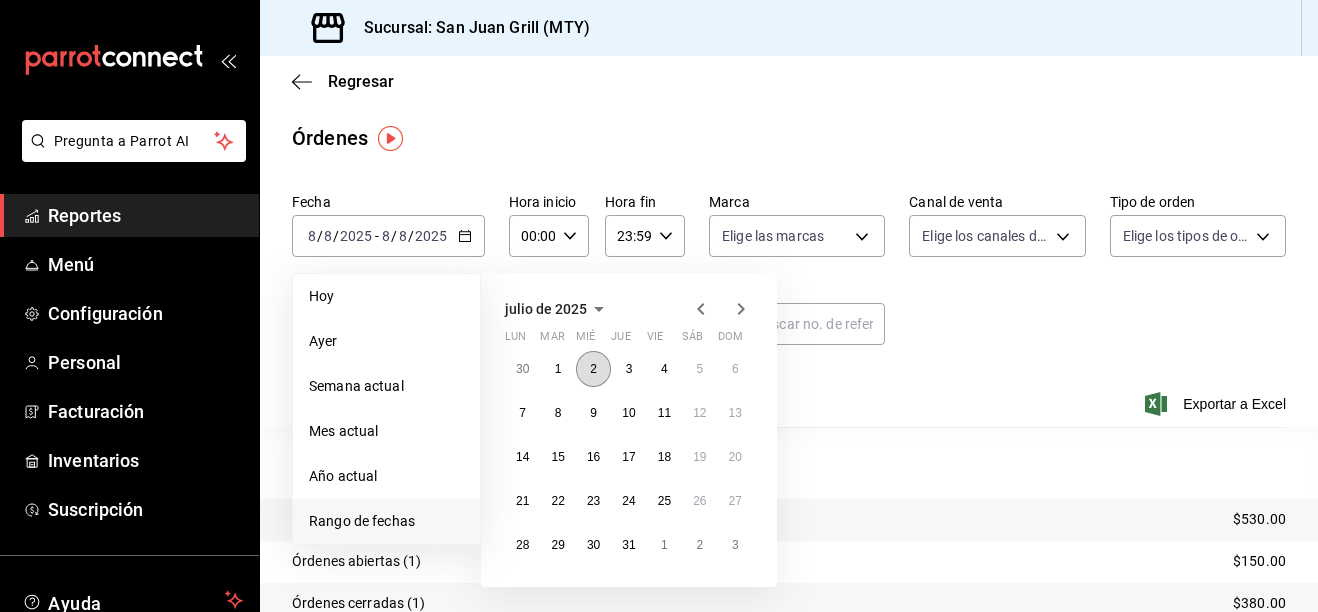 click on "2" at bounding box center [593, 369] 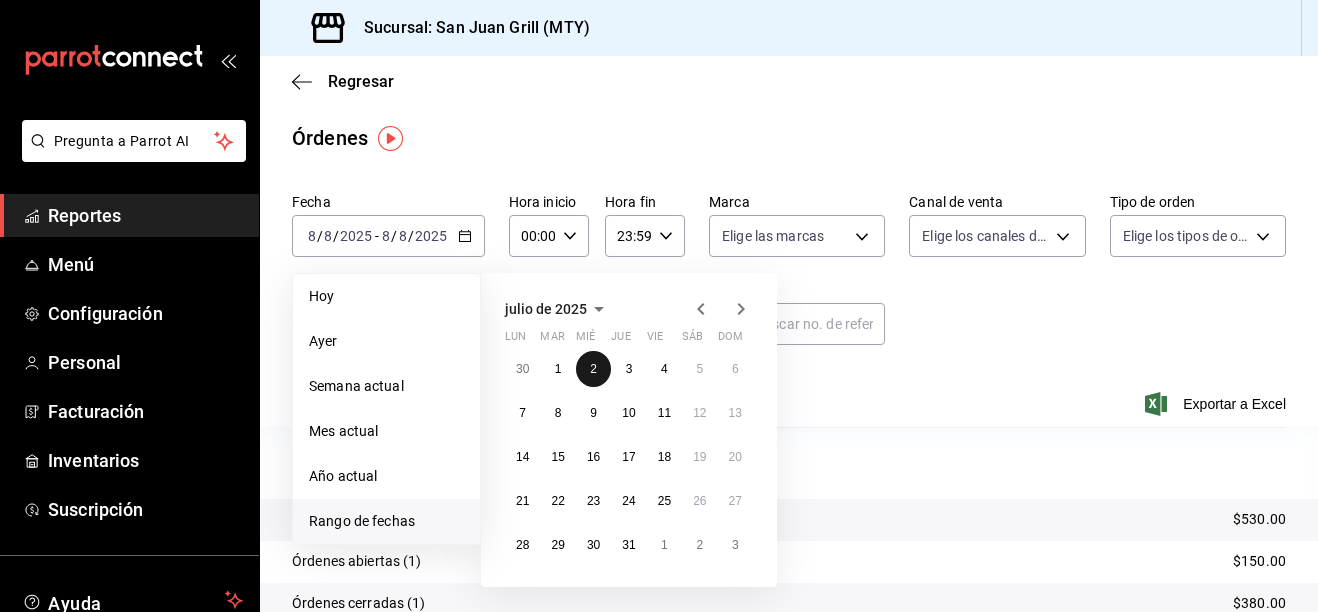 click on "2" at bounding box center (593, 369) 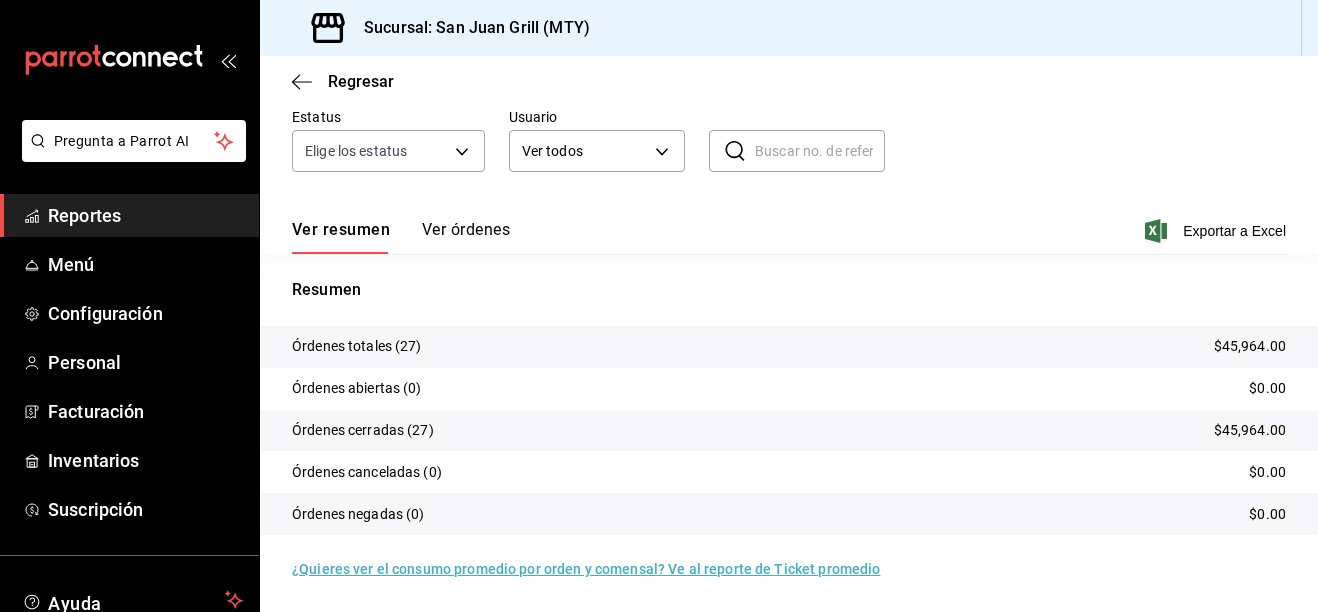 scroll, scrollTop: 0, scrollLeft: 0, axis: both 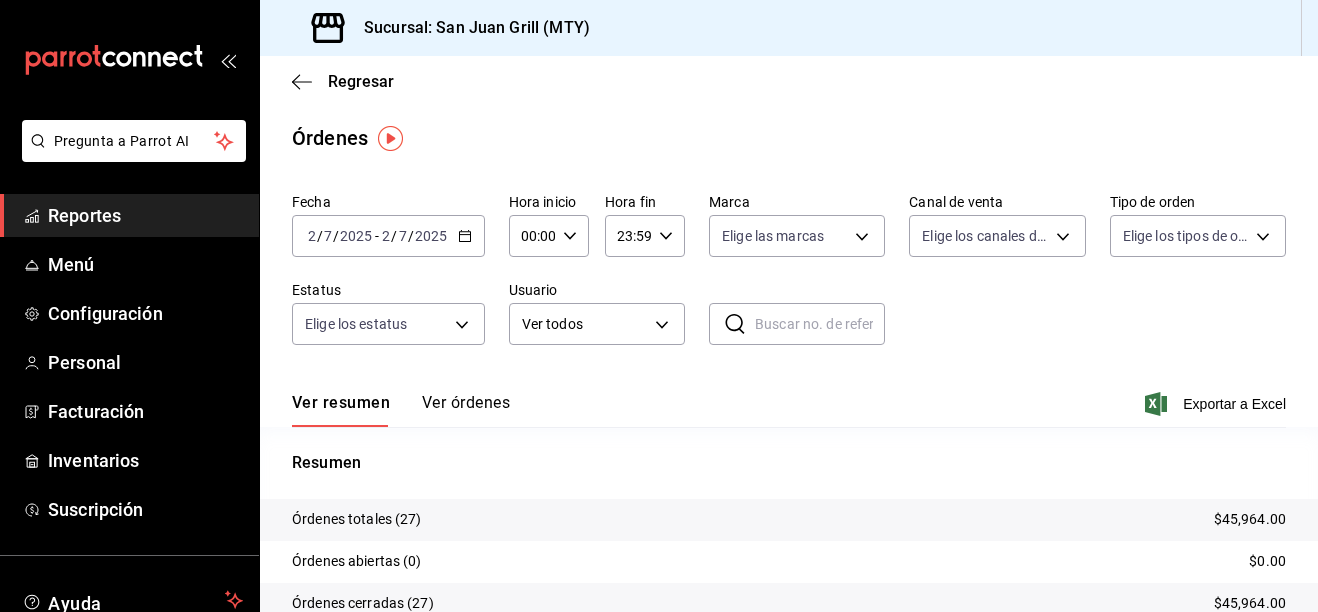 click on "Regresar" at bounding box center (789, 81) 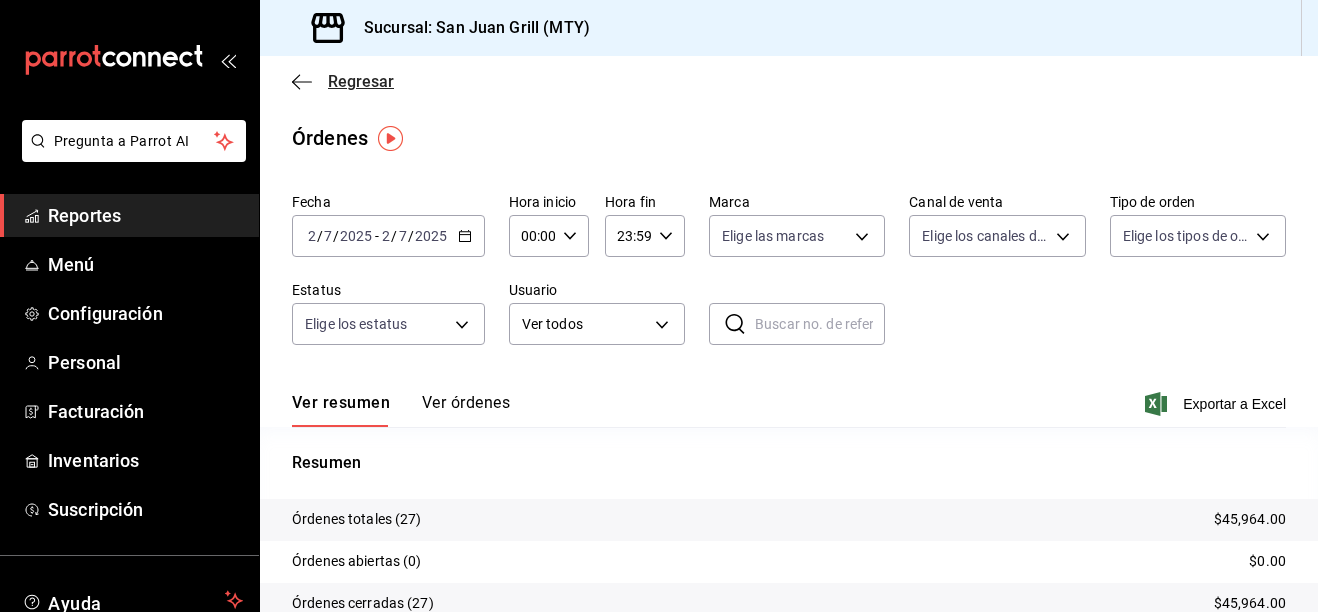click on "Regresar" at bounding box center [361, 81] 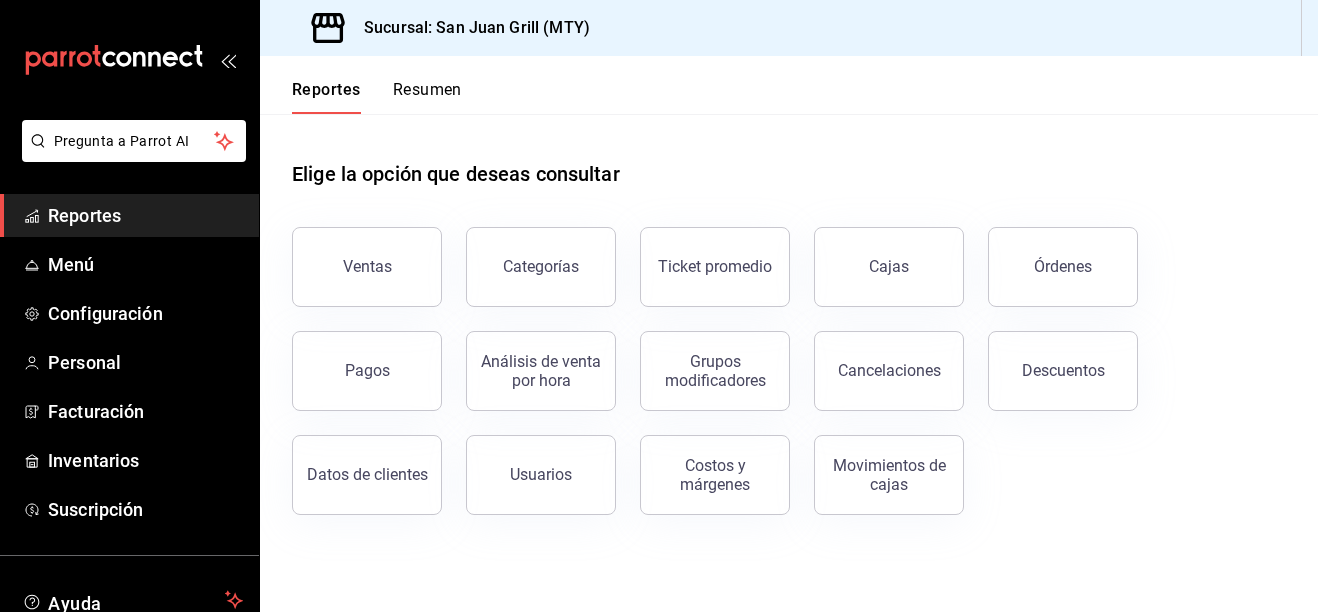 click on "Reportes" at bounding box center [129, 215] 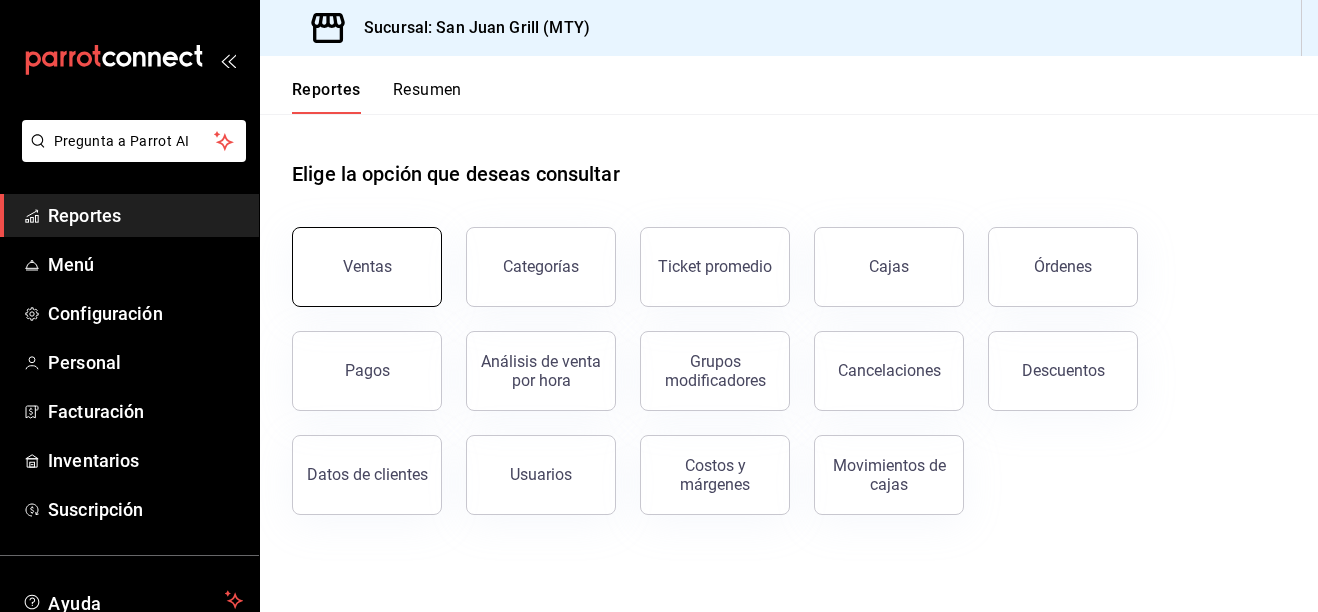 click on "Ventas" at bounding box center [367, 267] 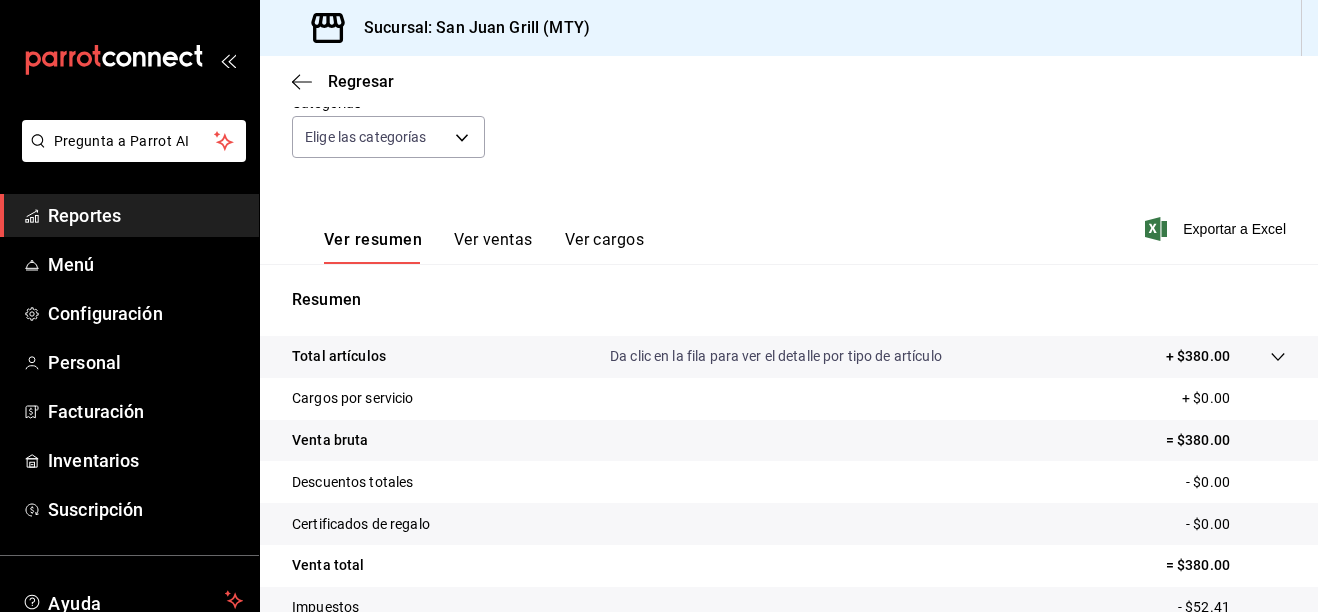 click on "Ver ventas" at bounding box center [493, 247] 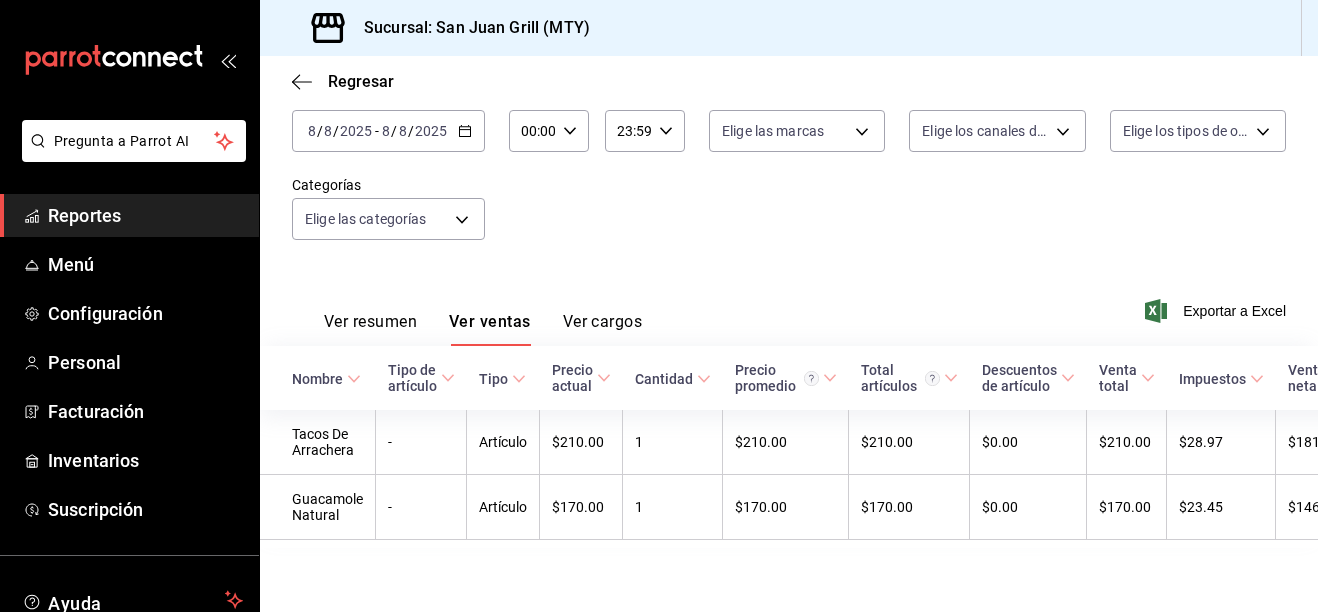 scroll, scrollTop: 139, scrollLeft: 0, axis: vertical 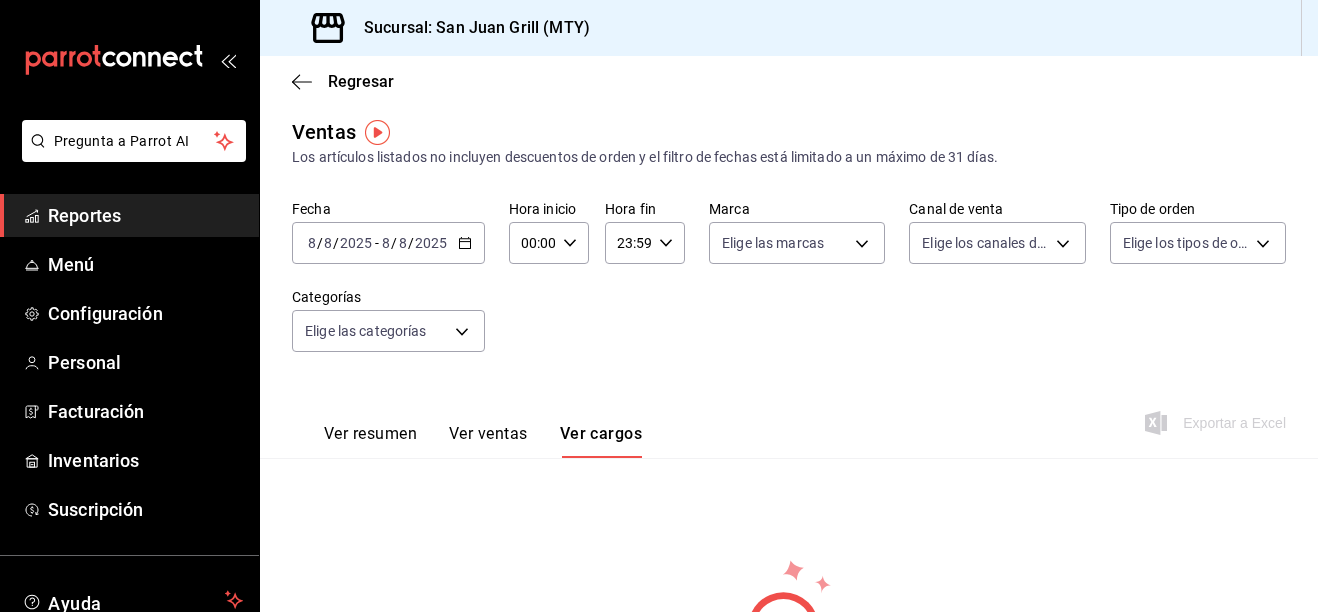 click on "Ver resumen" at bounding box center (370, 441) 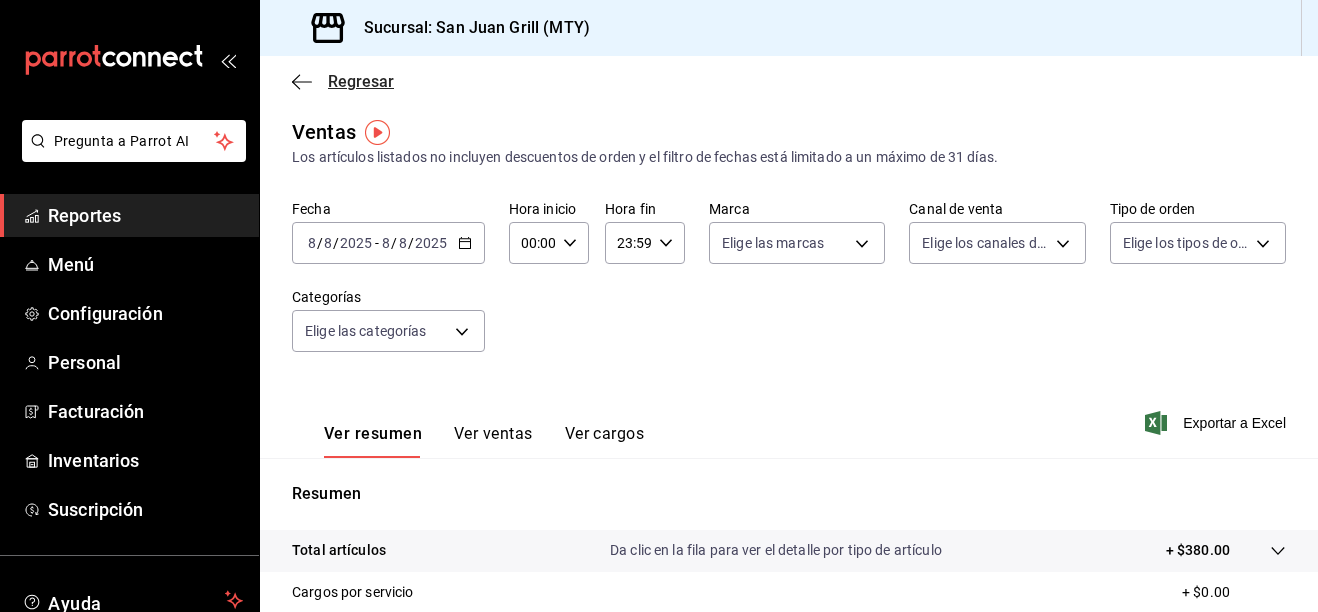 click on "Regresar" at bounding box center (361, 81) 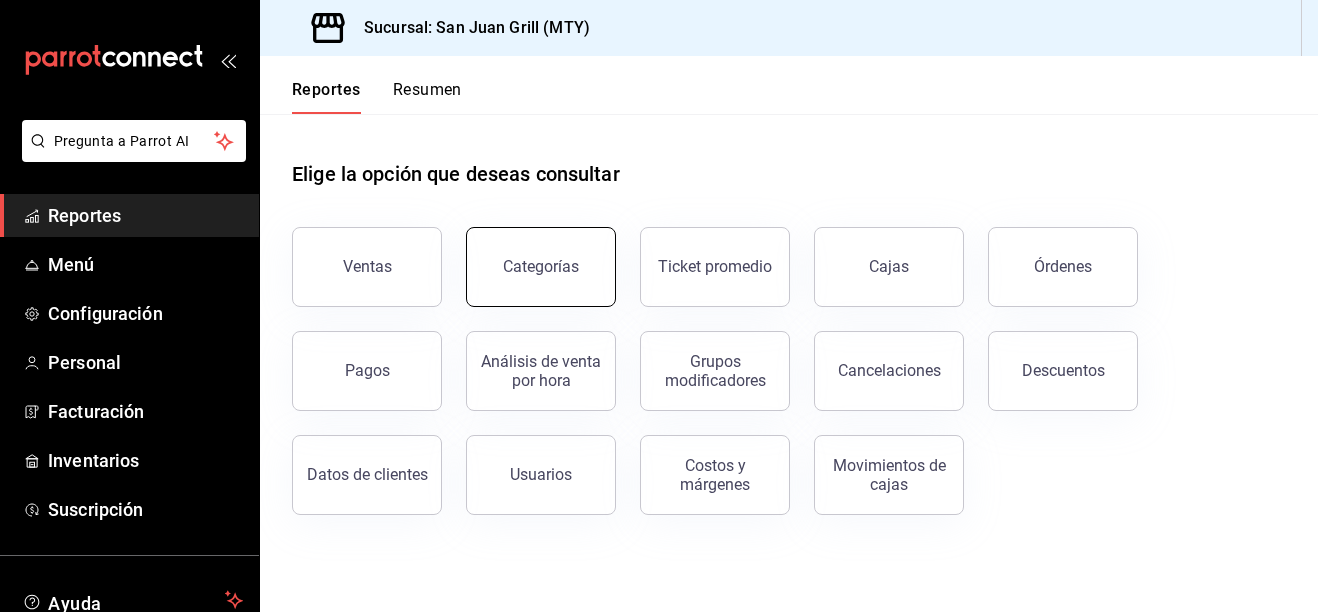 click on "Categorías" at bounding box center [541, 267] 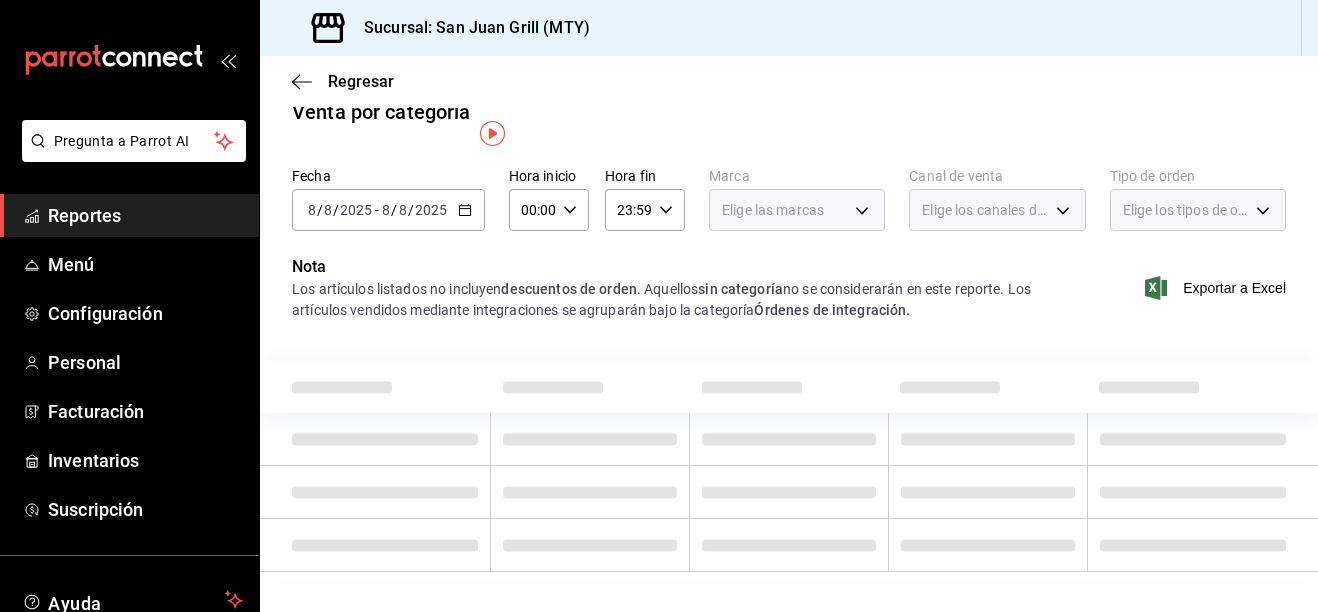scroll, scrollTop: 0, scrollLeft: 0, axis: both 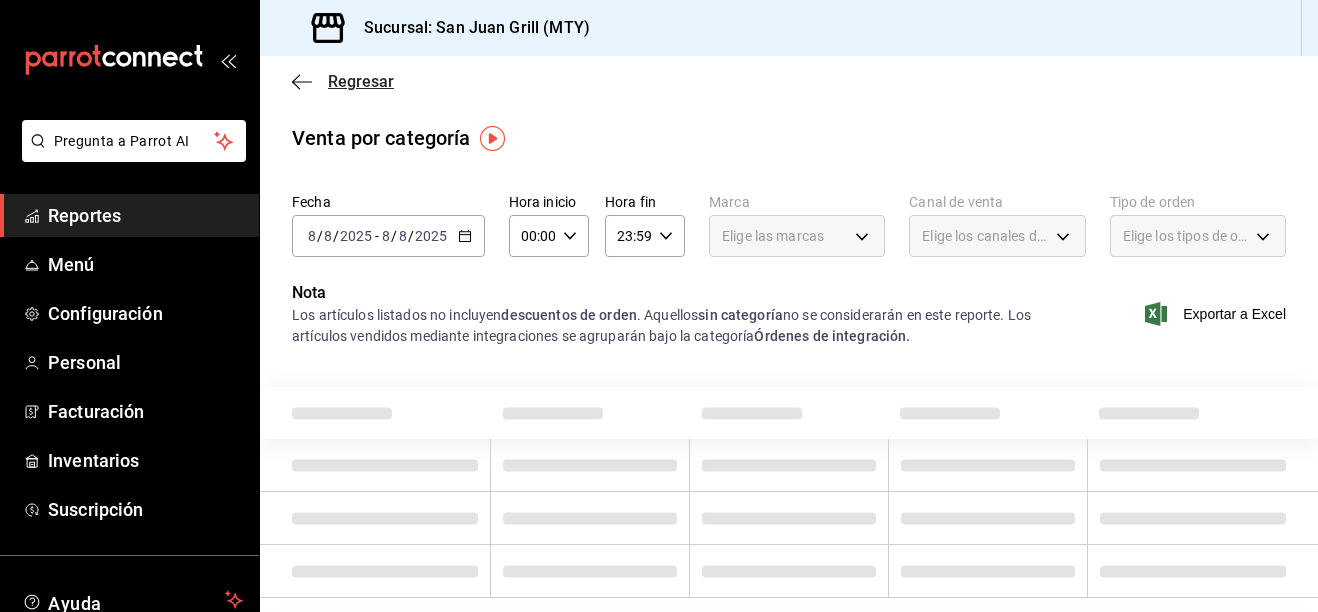 click on "Regresar" at bounding box center [361, 81] 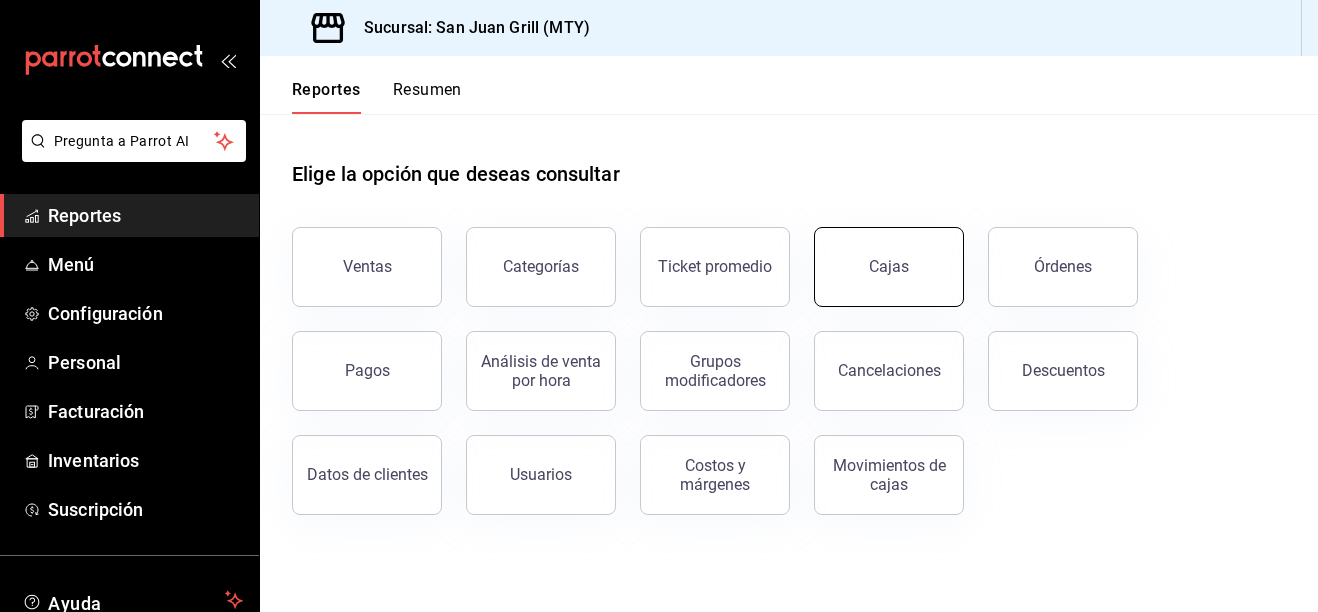 click on "Cajas" at bounding box center [889, 267] 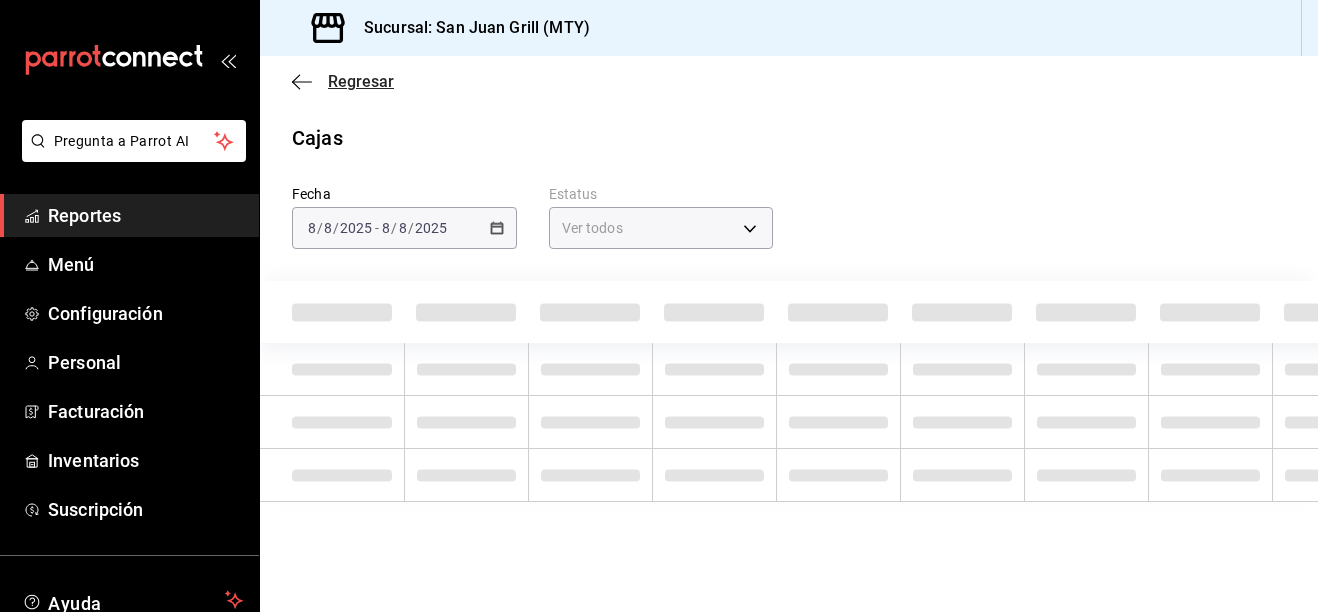 click on "Regresar" at bounding box center [361, 81] 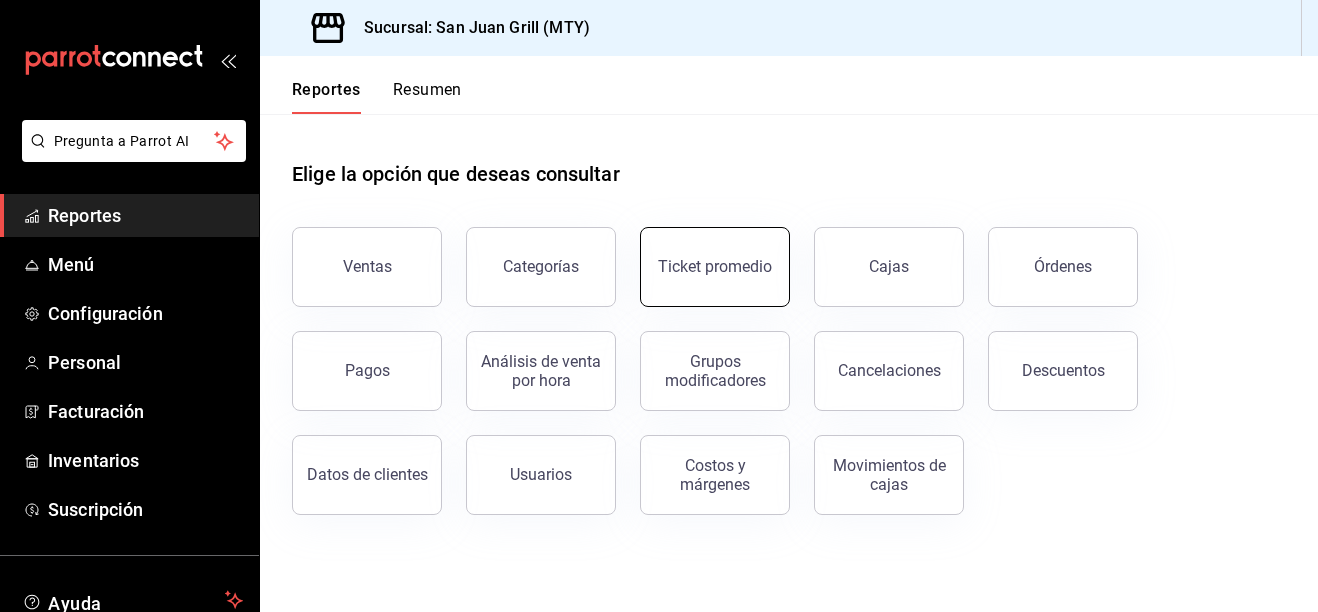 click on "Ticket promedio" at bounding box center (715, 266) 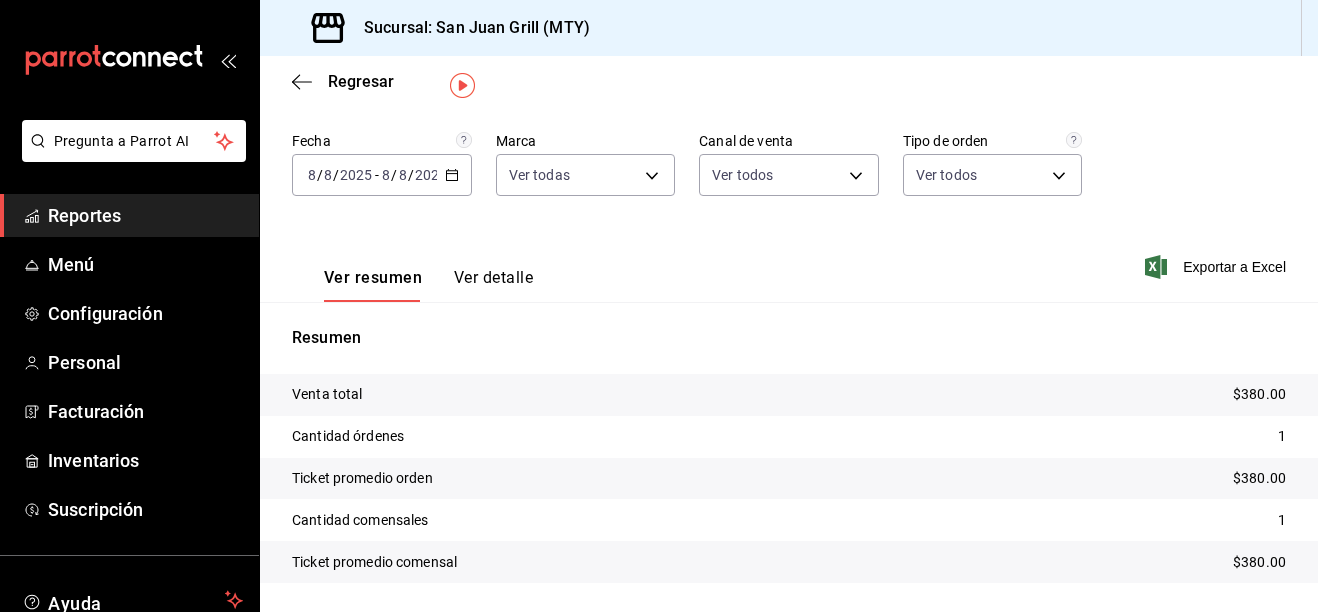 scroll, scrollTop: 0, scrollLeft: 0, axis: both 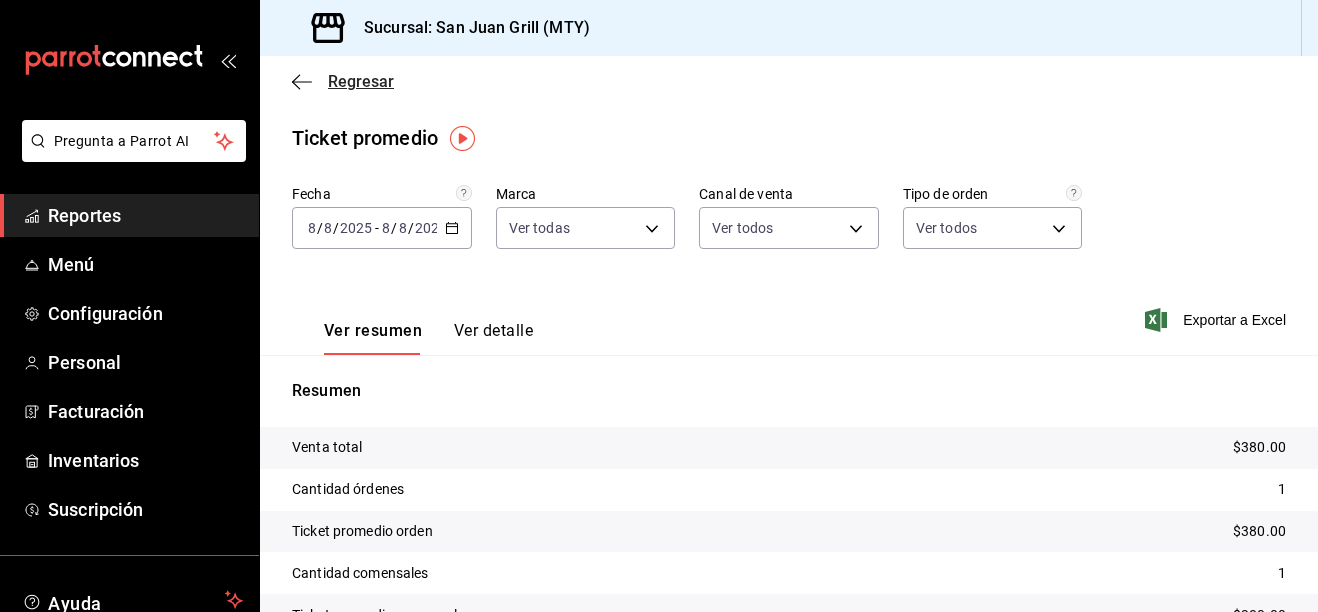 click on "Regresar" at bounding box center [343, 81] 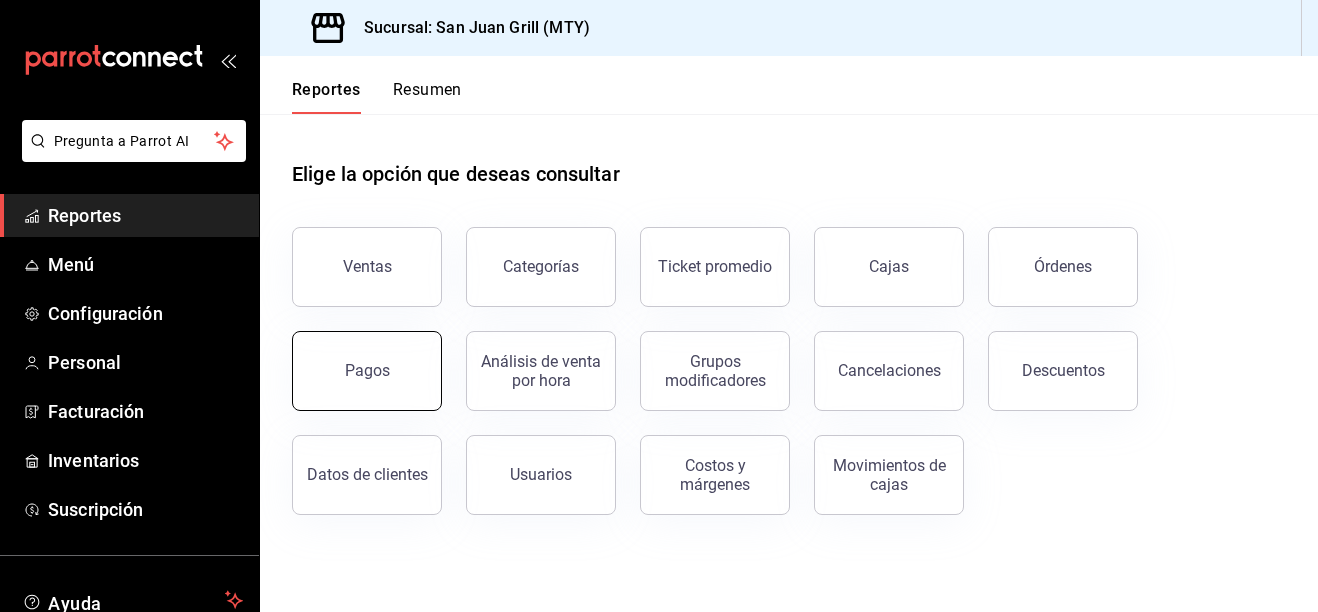 click on "Pagos" at bounding box center (367, 371) 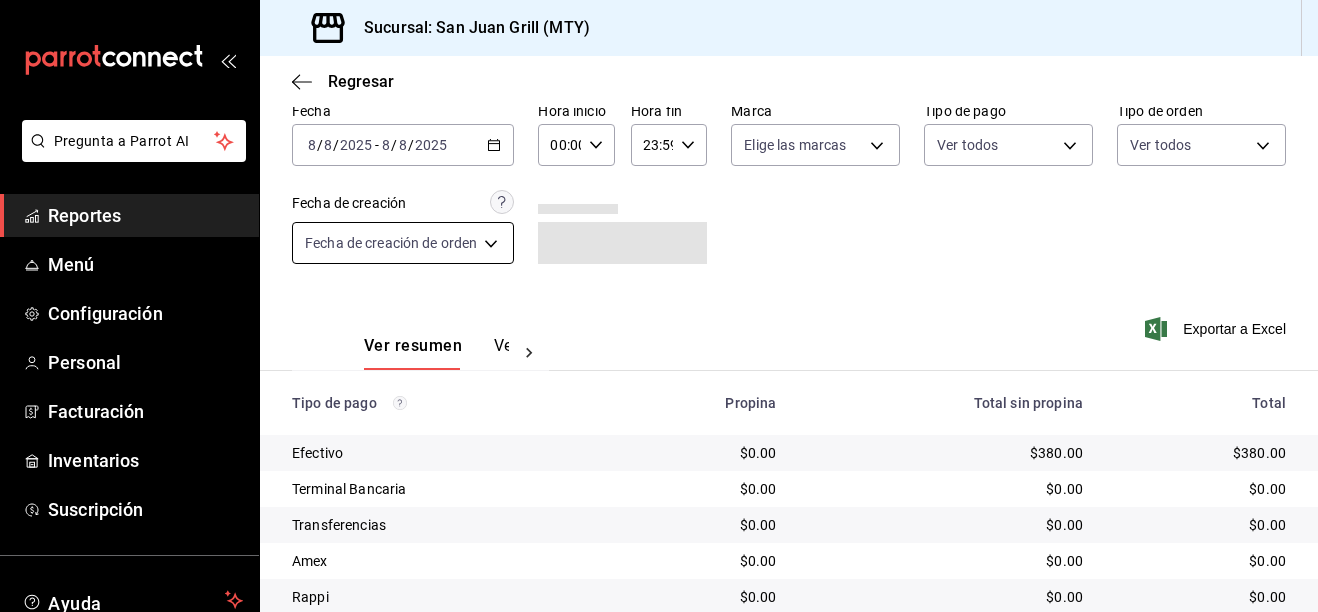scroll, scrollTop: 0, scrollLeft: 0, axis: both 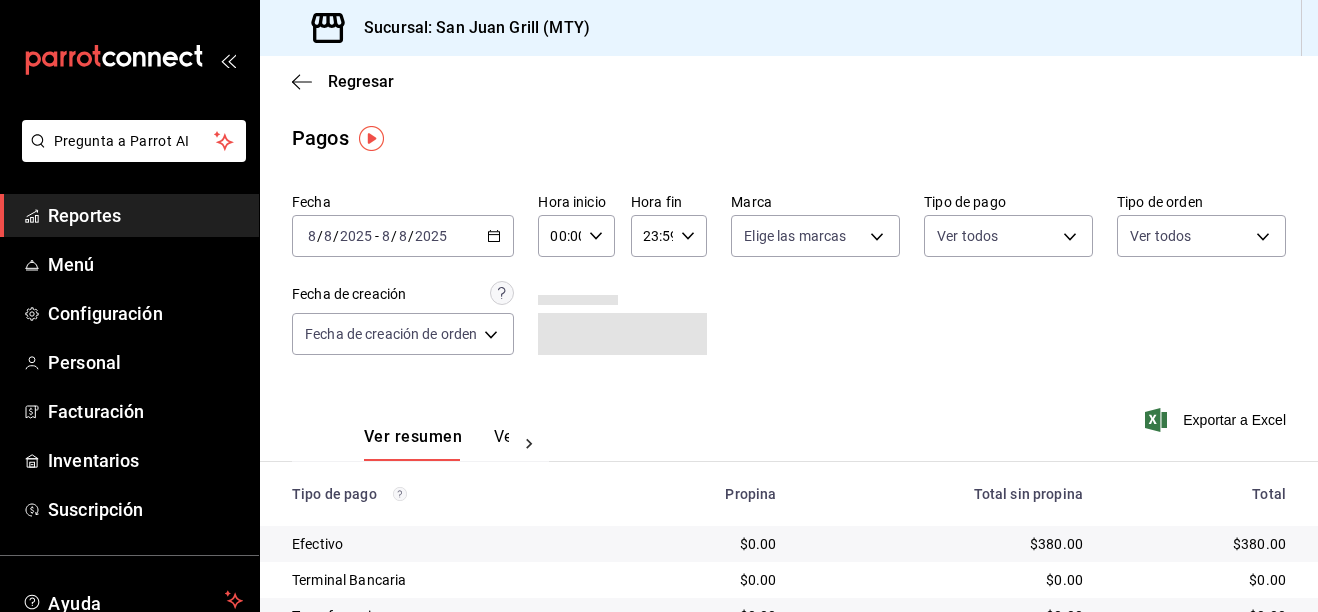 click 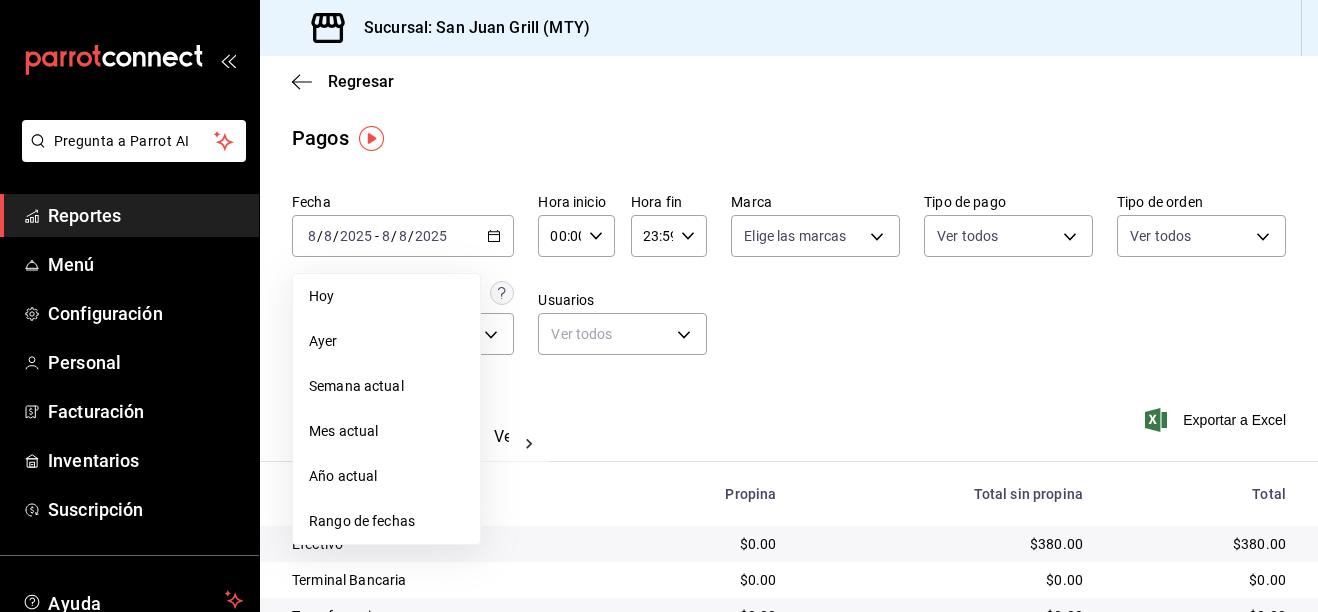 click on "Rango de fechas" at bounding box center [386, 521] 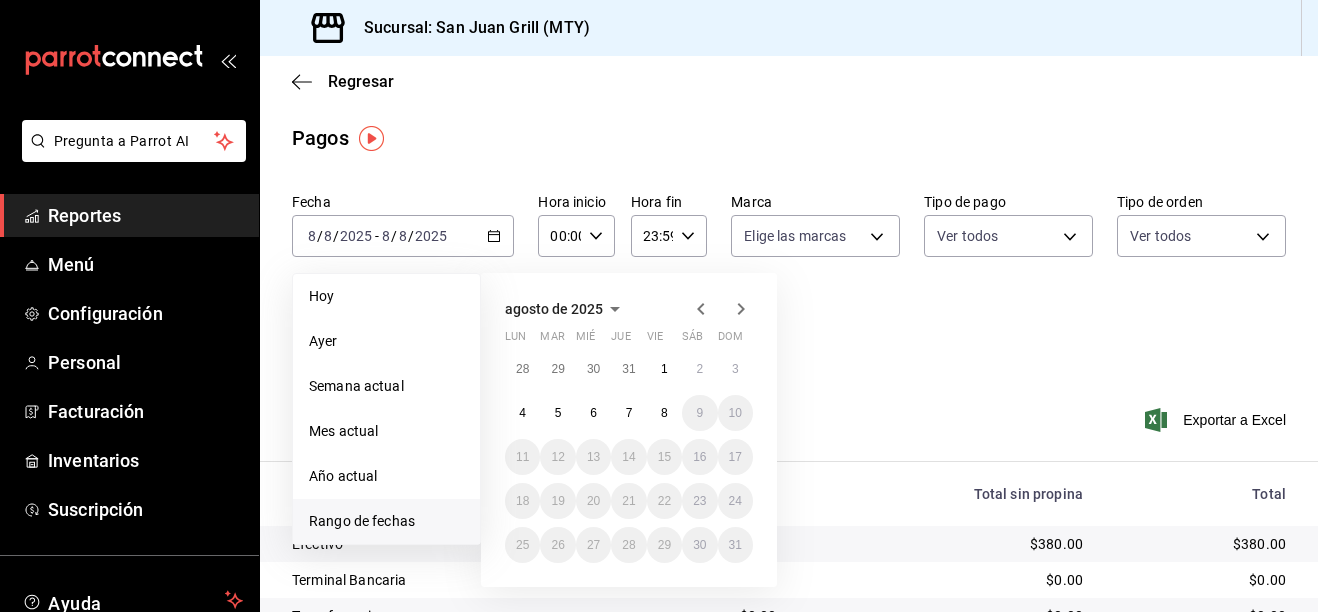 click 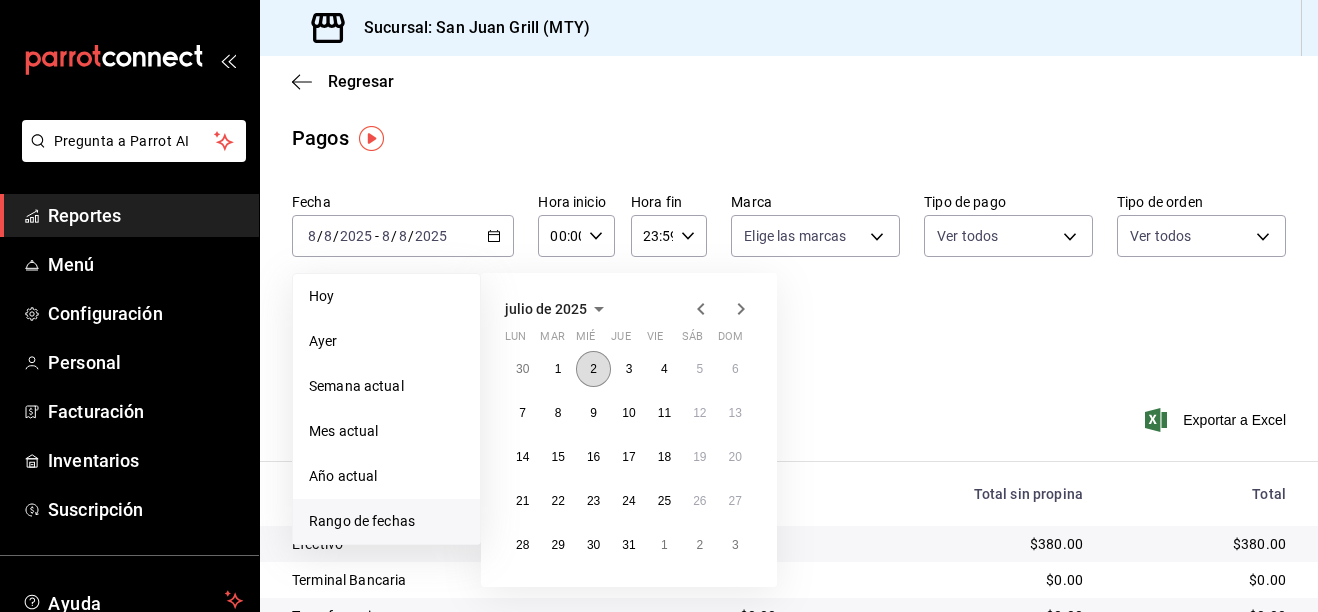 click on "2" at bounding box center (593, 369) 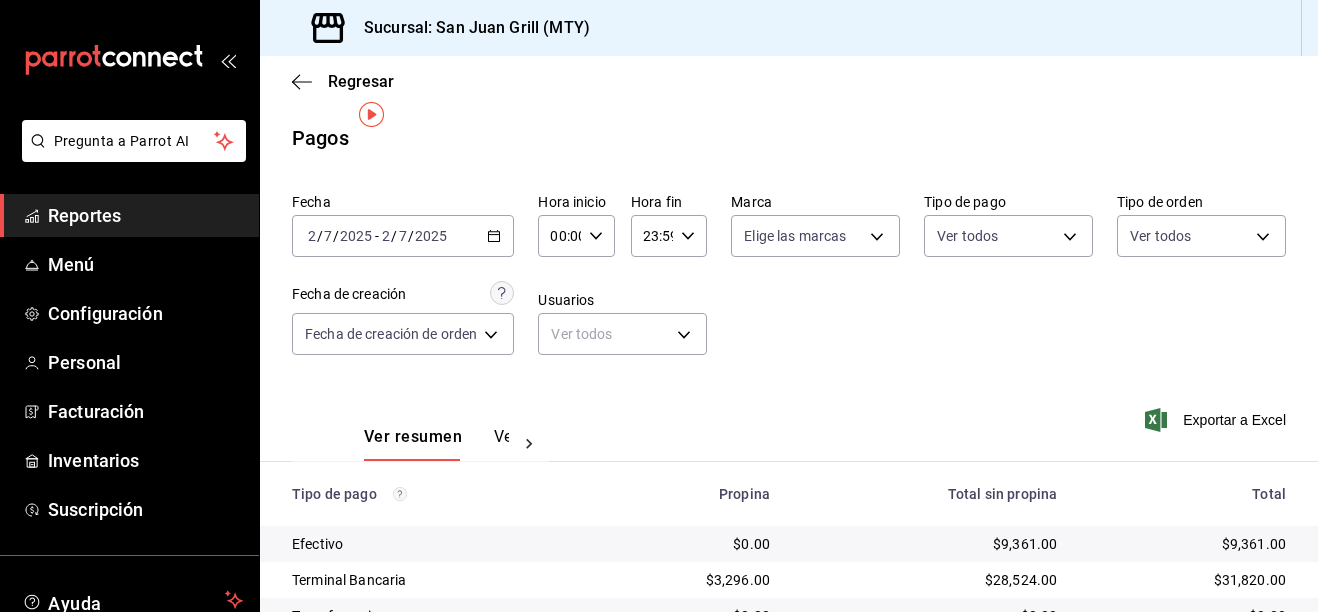 scroll, scrollTop: 163, scrollLeft: 0, axis: vertical 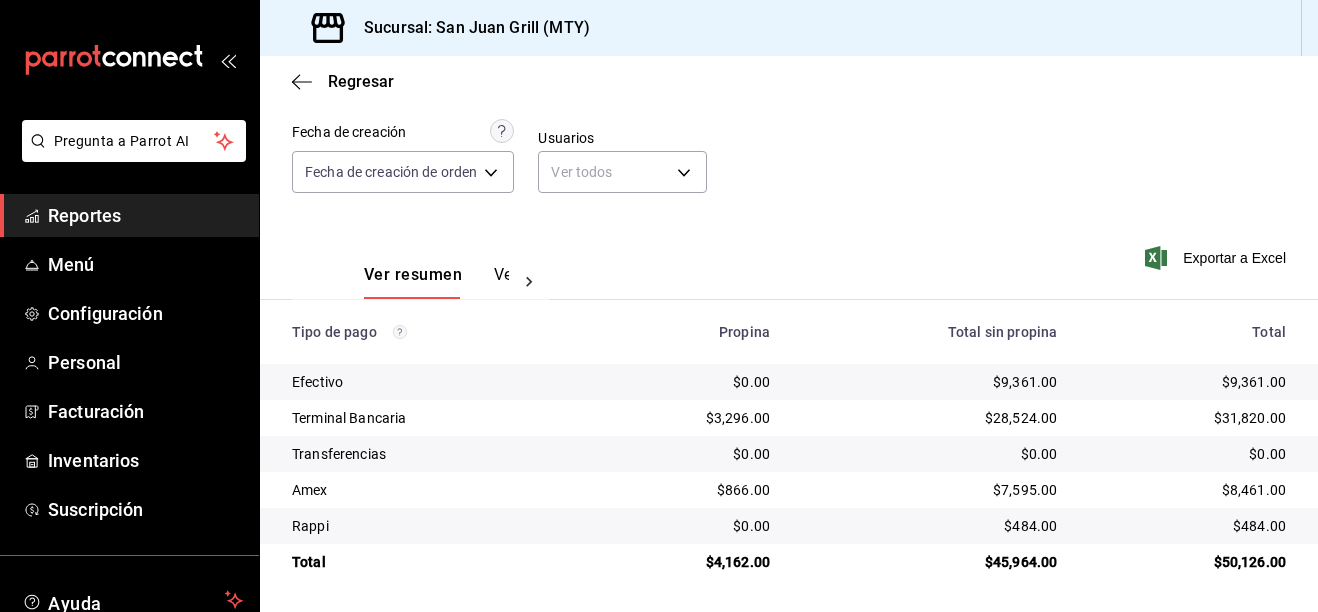 drag, startPoint x: 643, startPoint y: 557, endPoint x: 721, endPoint y: 536, distance: 80.77747 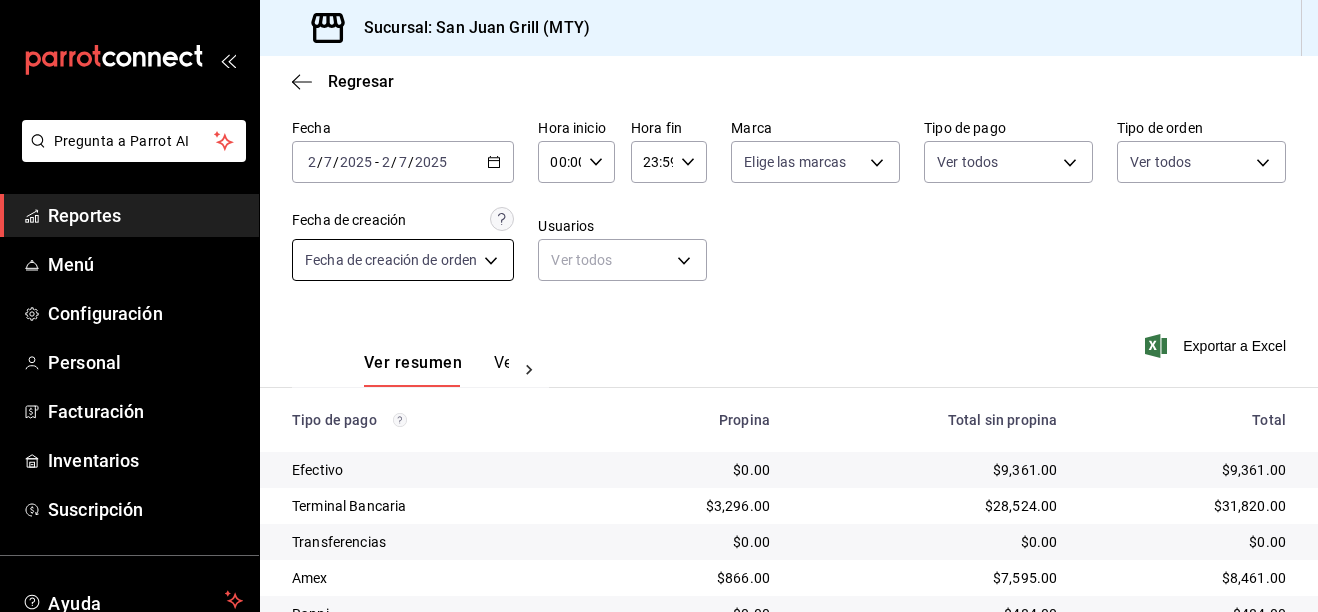 scroll, scrollTop: 0, scrollLeft: 0, axis: both 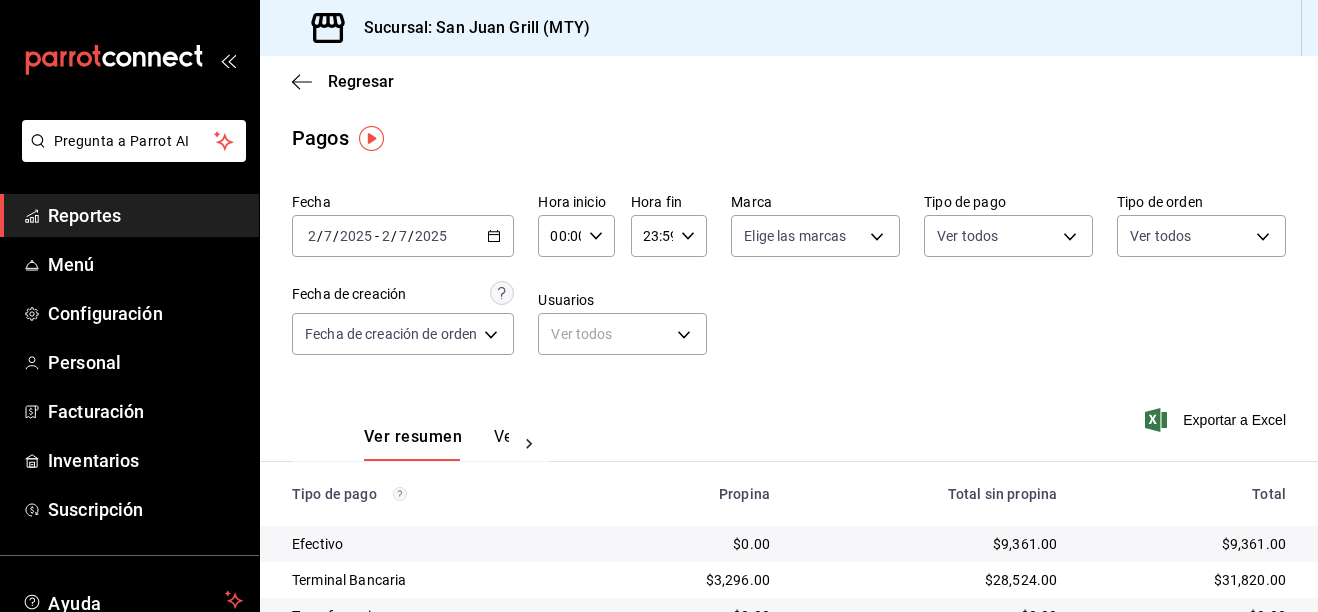 click 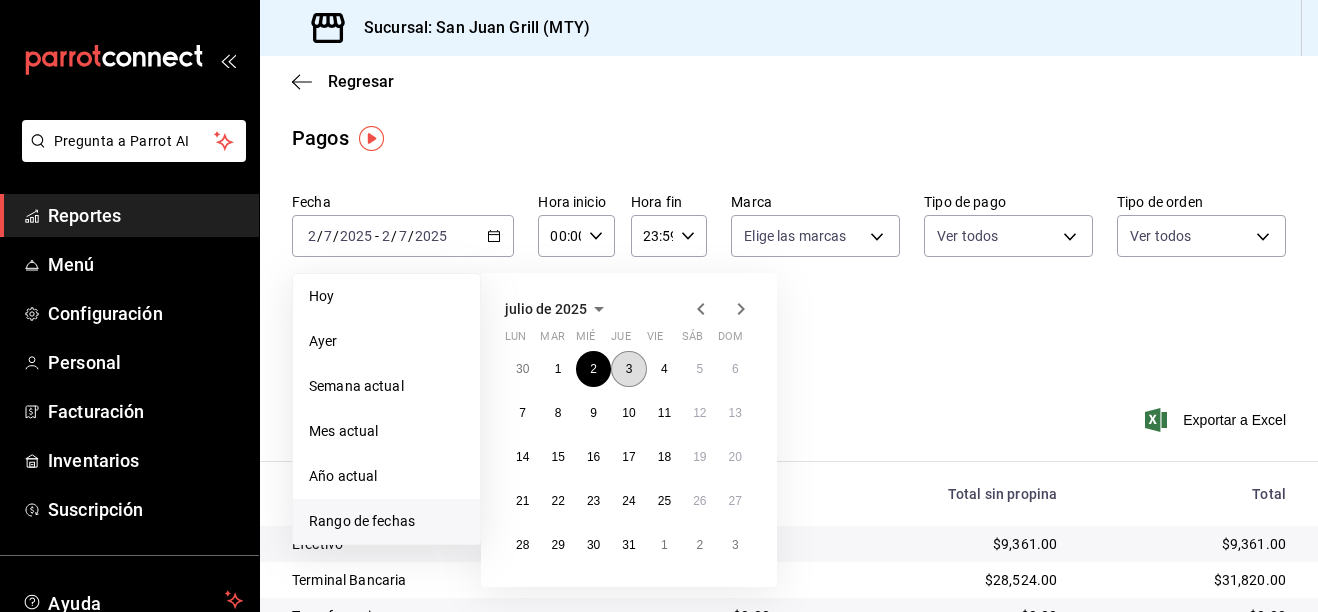 click on "3" at bounding box center (629, 369) 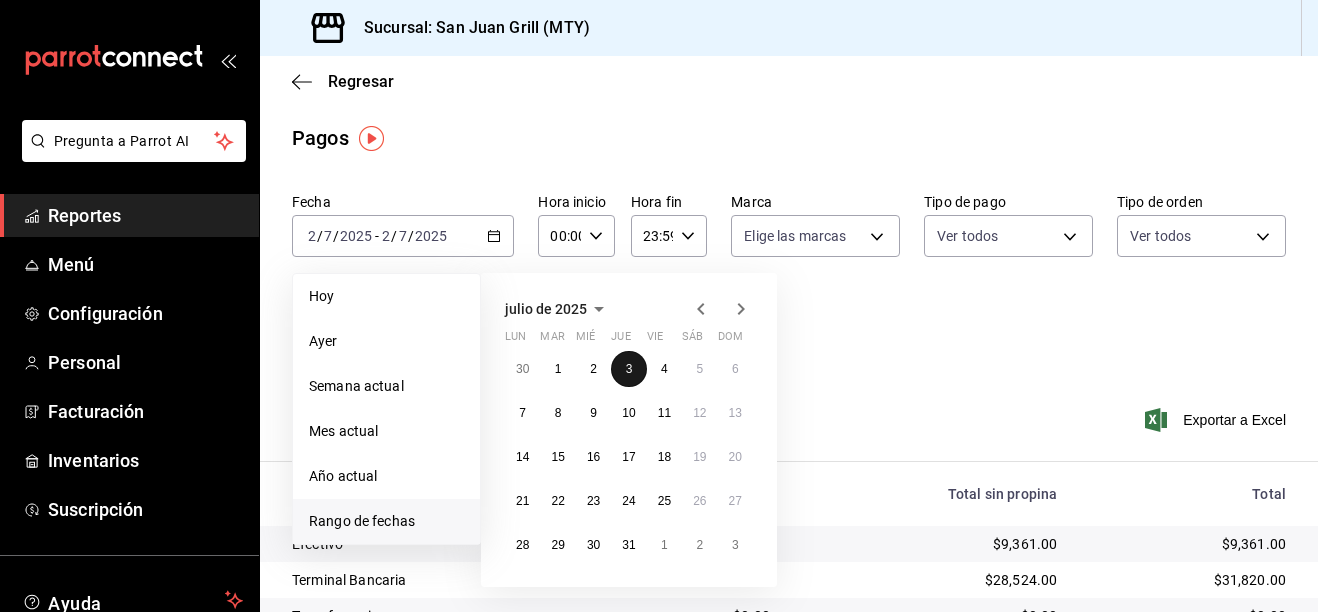 click on "3" at bounding box center (629, 369) 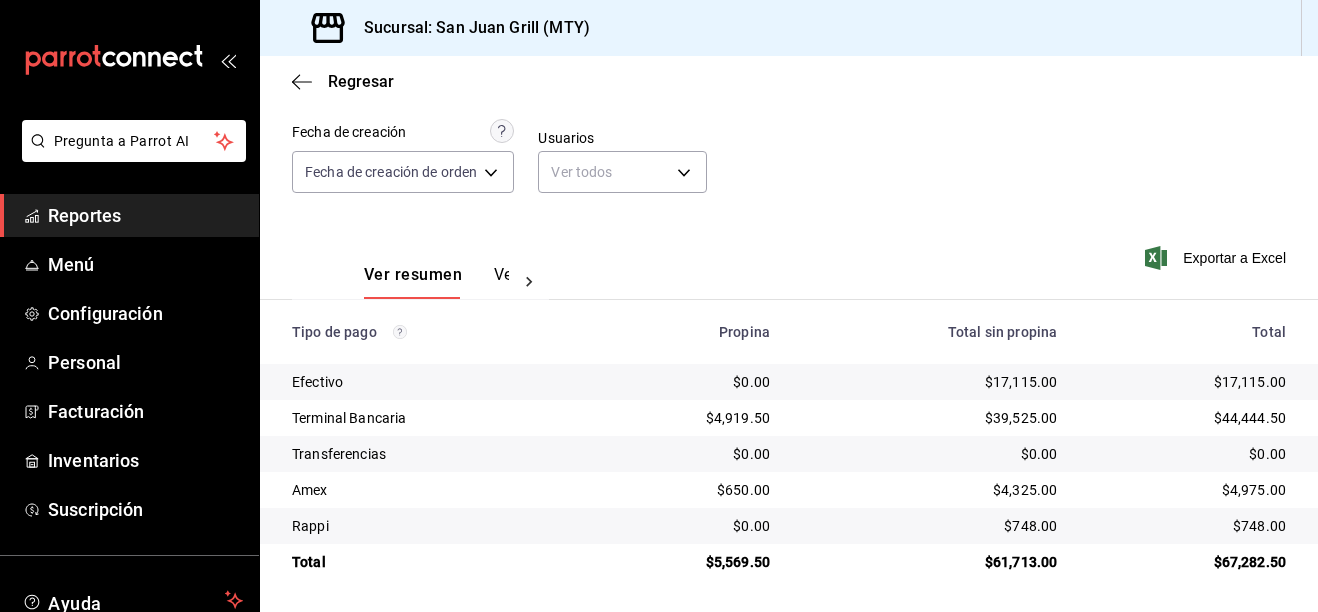 scroll, scrollTop: 163, scrollLeft: 0, axis: vertical 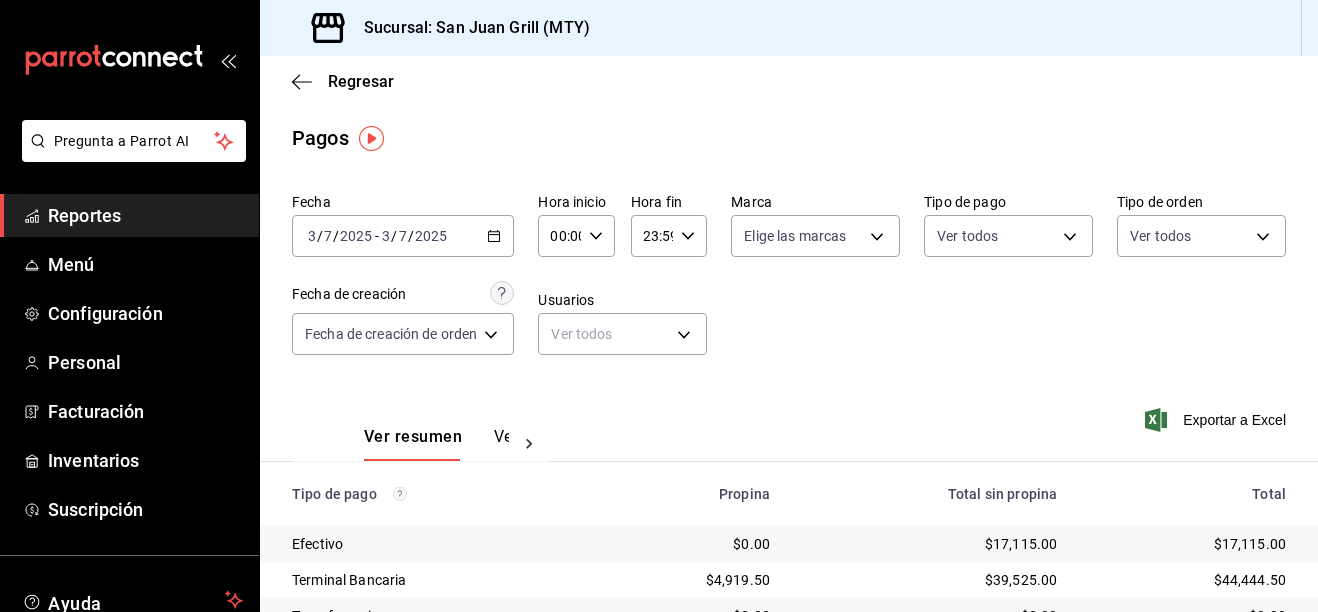 click on "[DATE] 3 / 7 / [YEAR] - [DATE] 3 / 7 / [YEAR]" at bounding box center [403, 236] 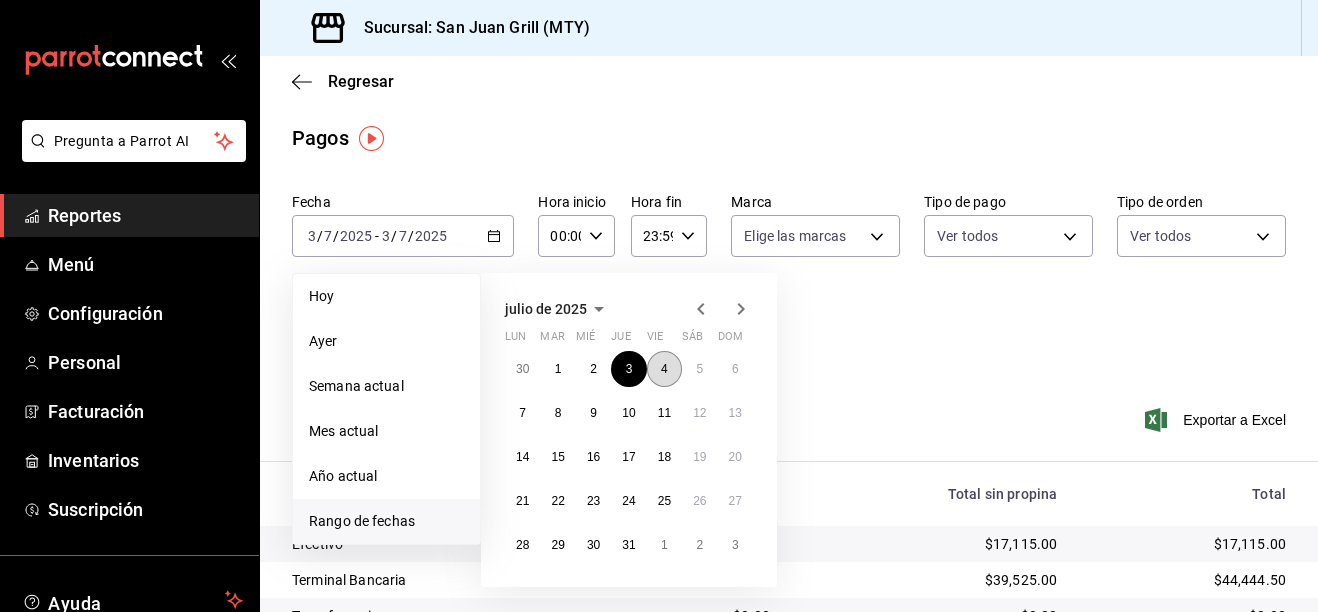 click on "4" at bounding box center [664, 369] 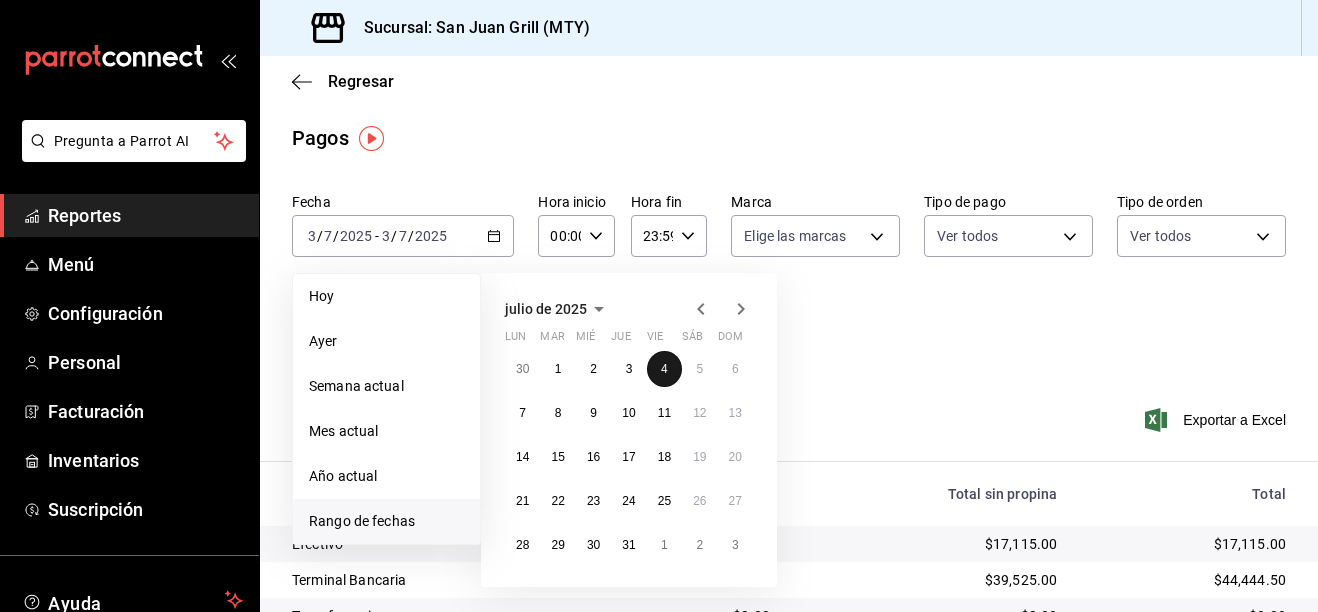 click on "4" at bounding box center [664, 369] 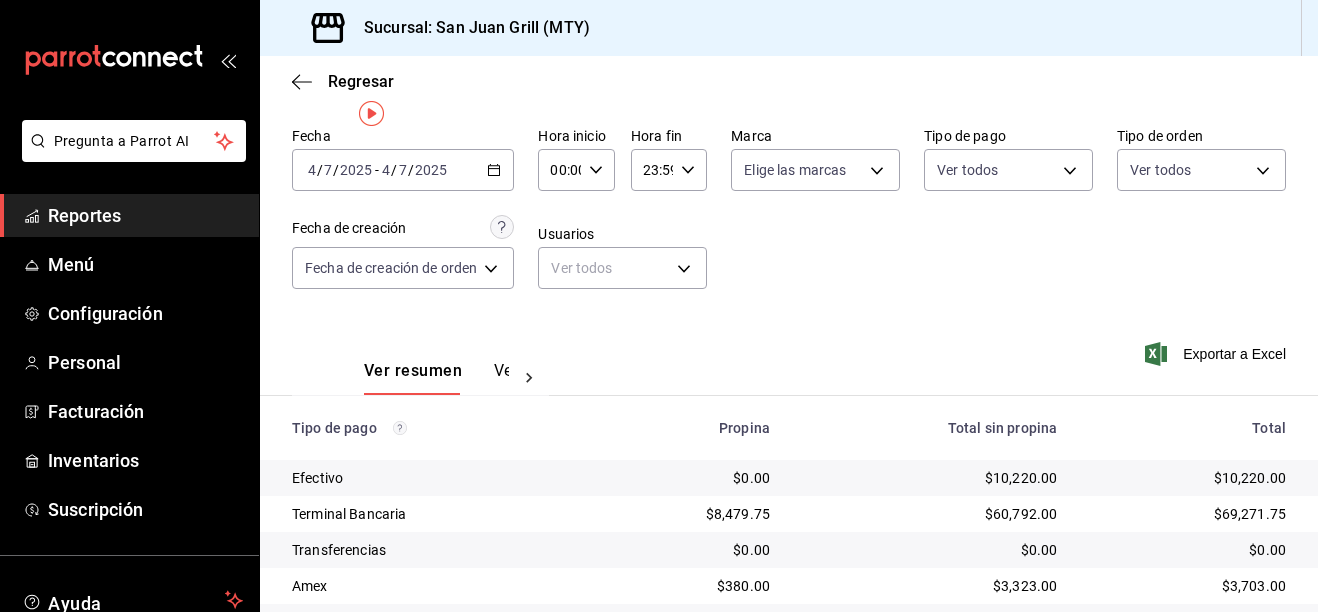 scroll, scrollTop: 0, scrollLeft: 0, axis: both 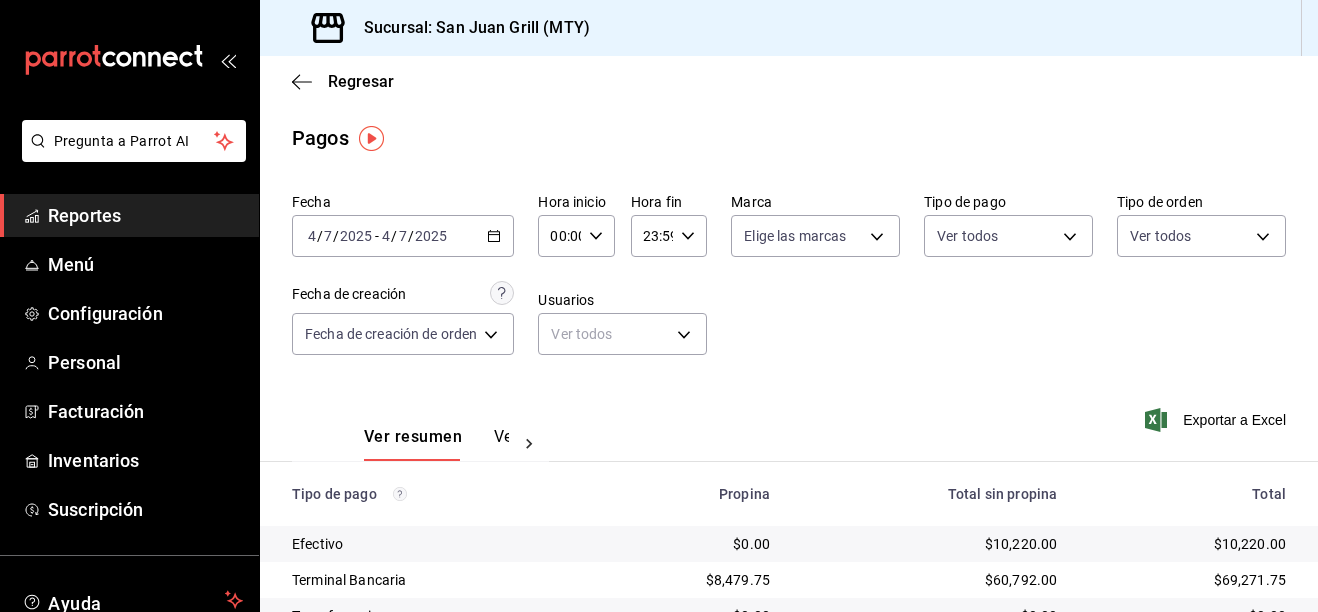 click on "2025-07-04 4 / 7 / 2025 - 2025-07-04 4 / 7 / 2025" at bounding box center [403, 236] 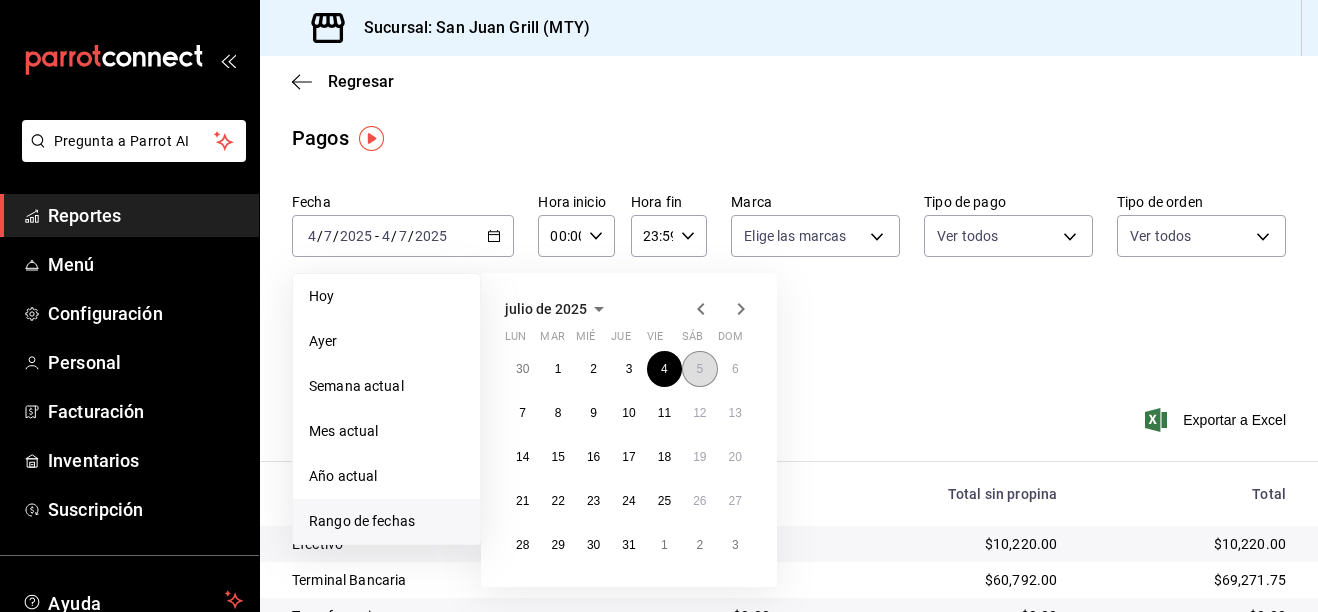 click on "5" at bounding box center [699, 369] 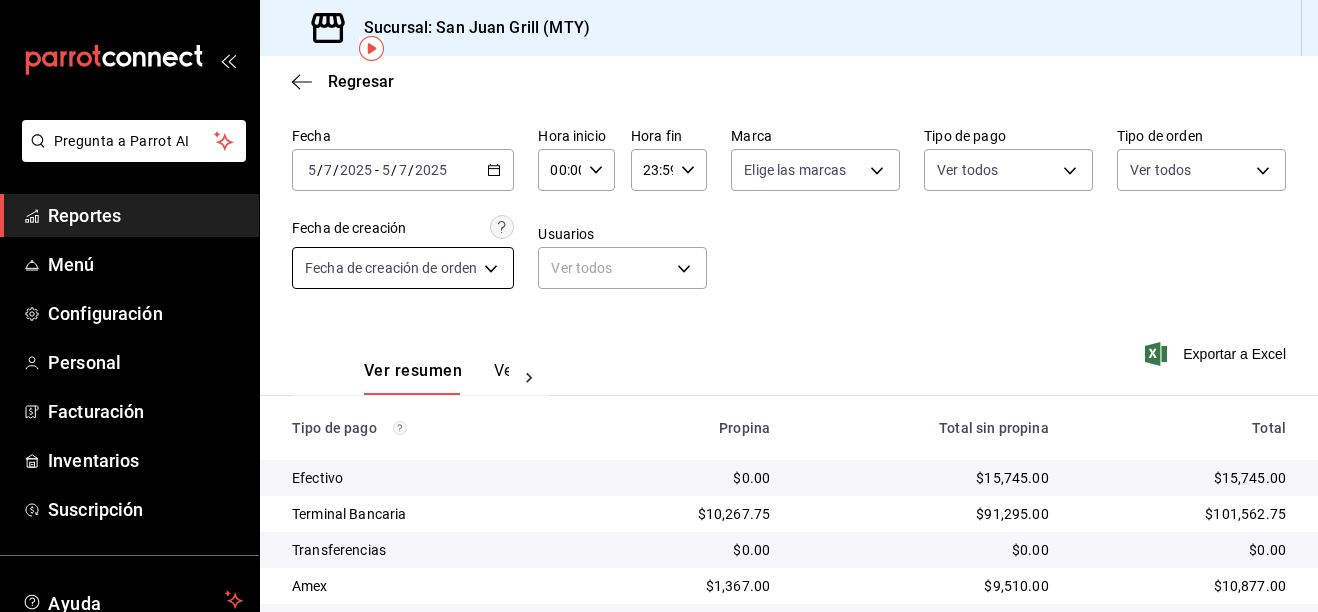 scroll, scrollTop: 0, scrollLeft: 0, axis: both 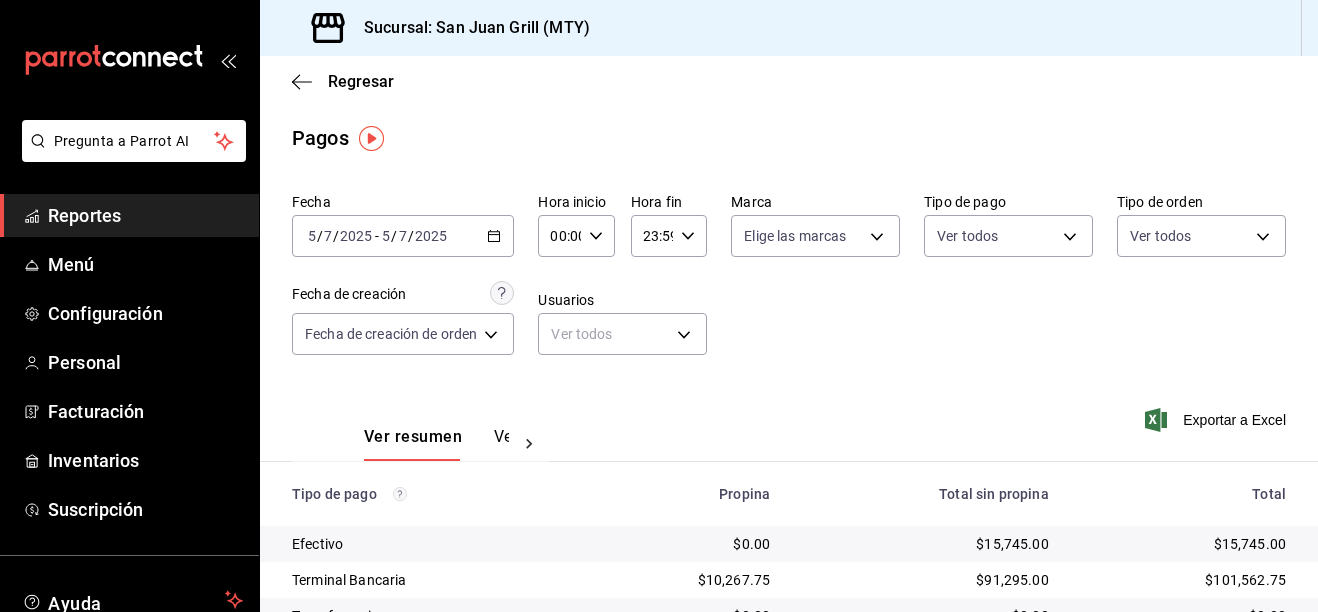 click 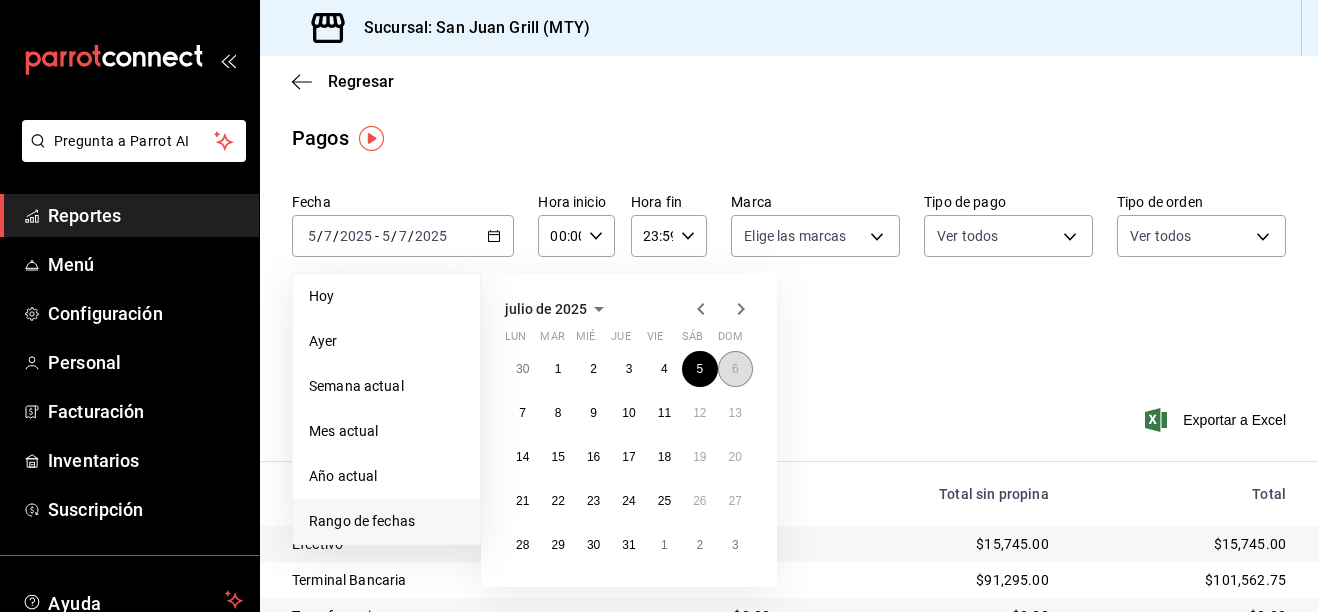 click on "6" at bounding box center (735, 369) 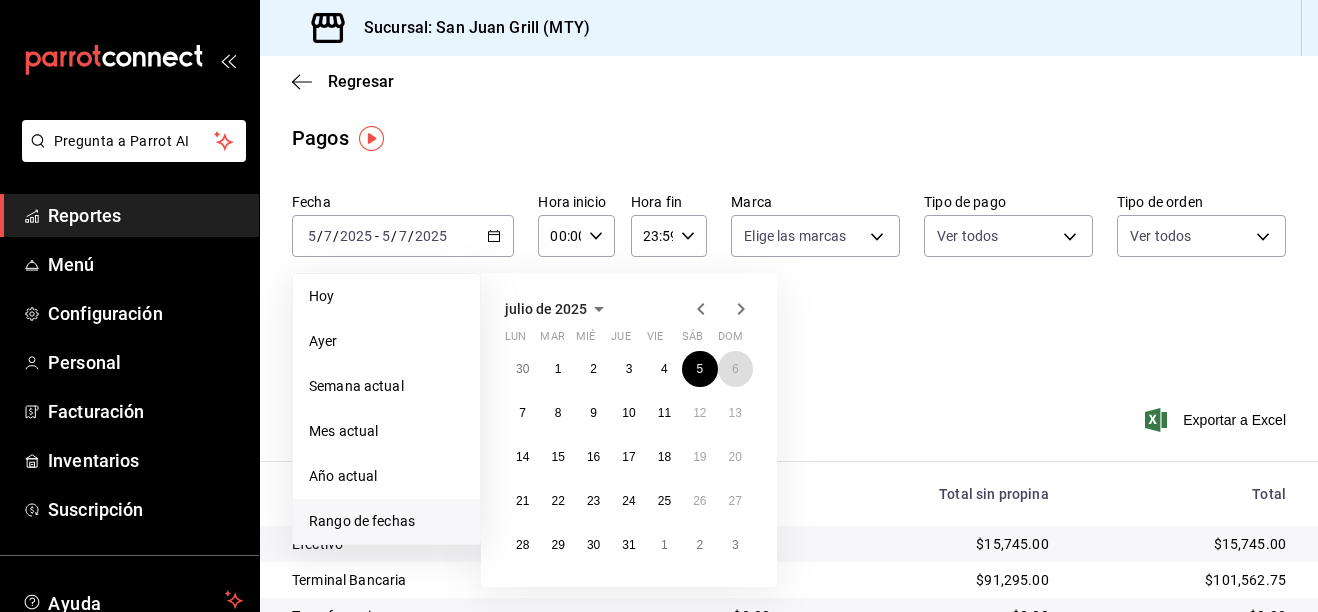 click on "6" at bounding box center (735, 369) 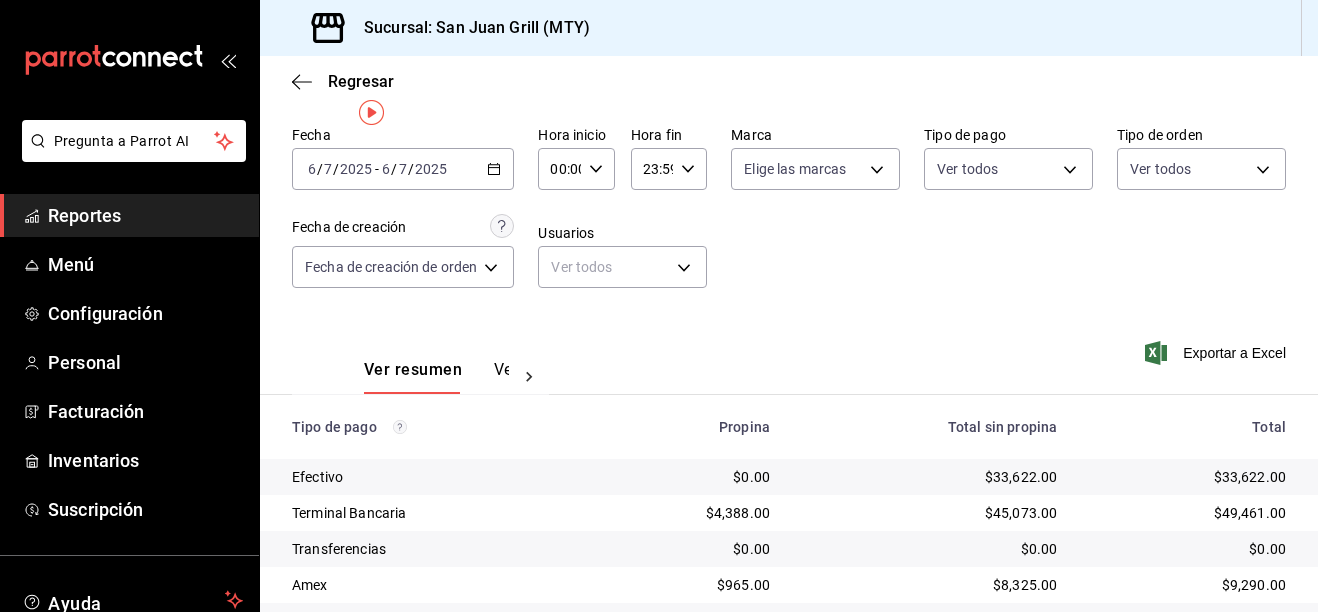 scroll, scrollTop: 0, scrollLeft: 0, axis: both 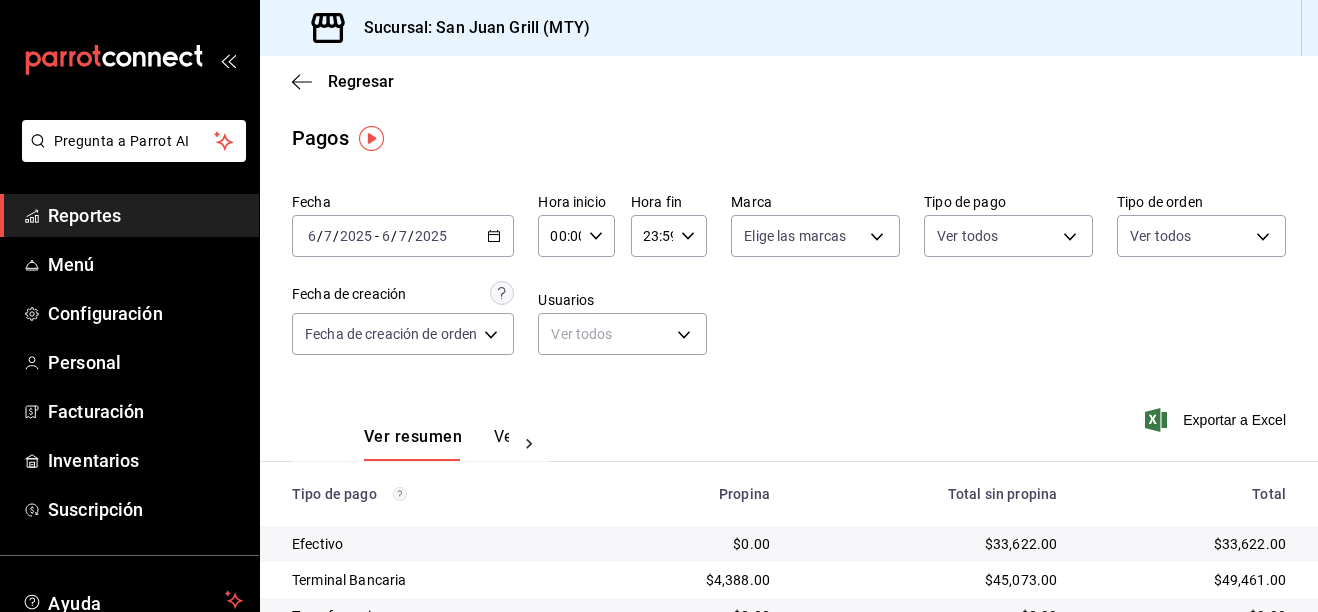click 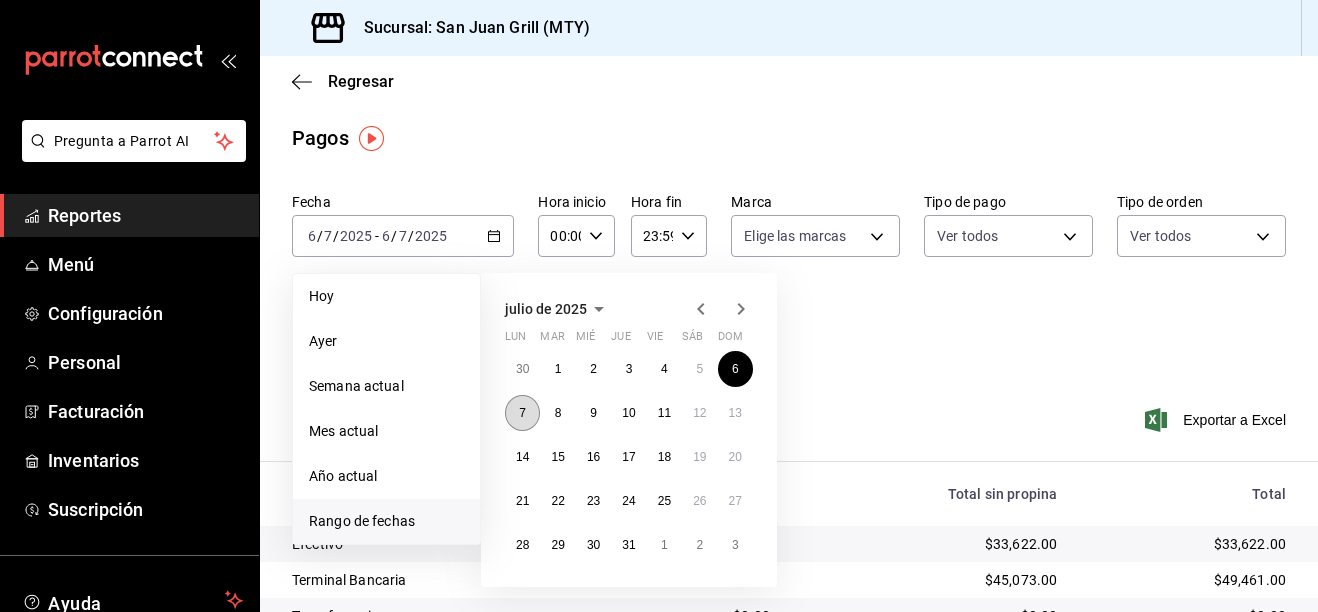 click on "7" at bounding box center [522, 413] 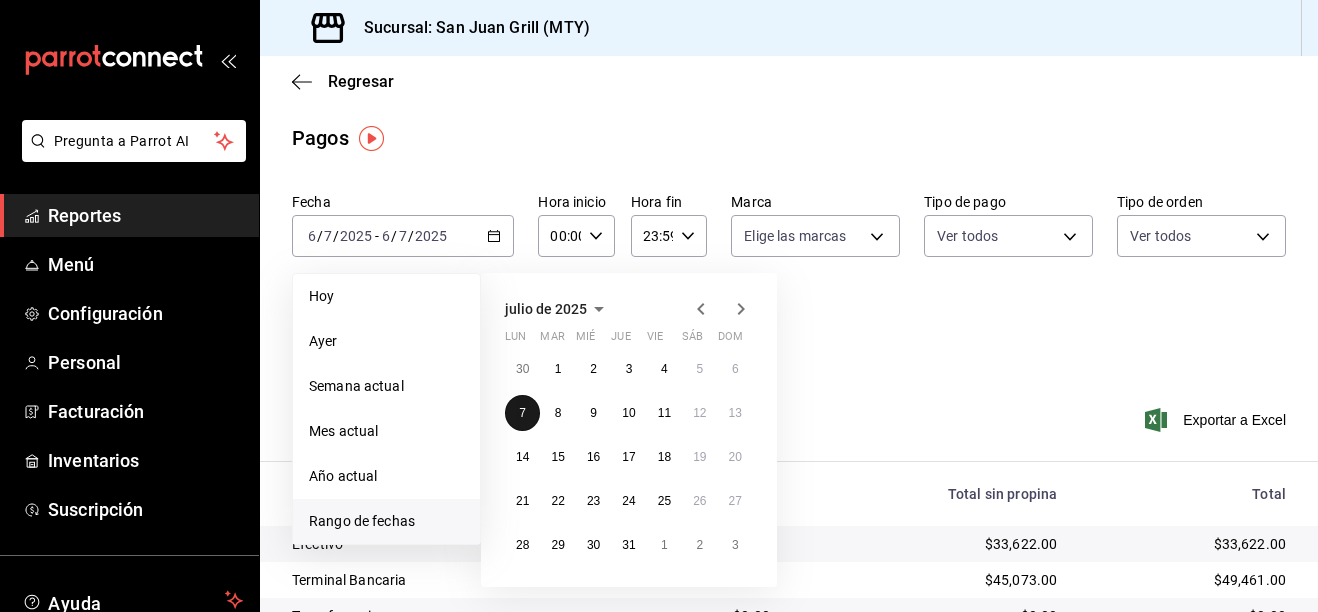 click on "7" at bounding box center [522, 413] 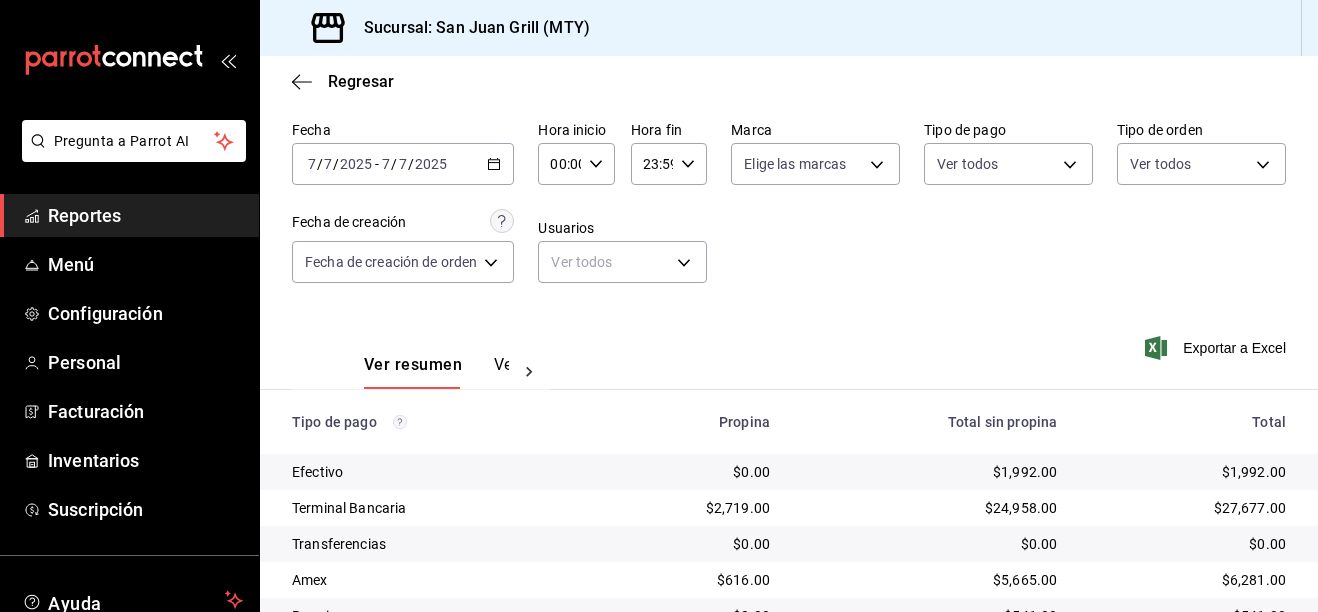 scroll, scrollTop: 163, scrollLeft: 0, axis: vertical 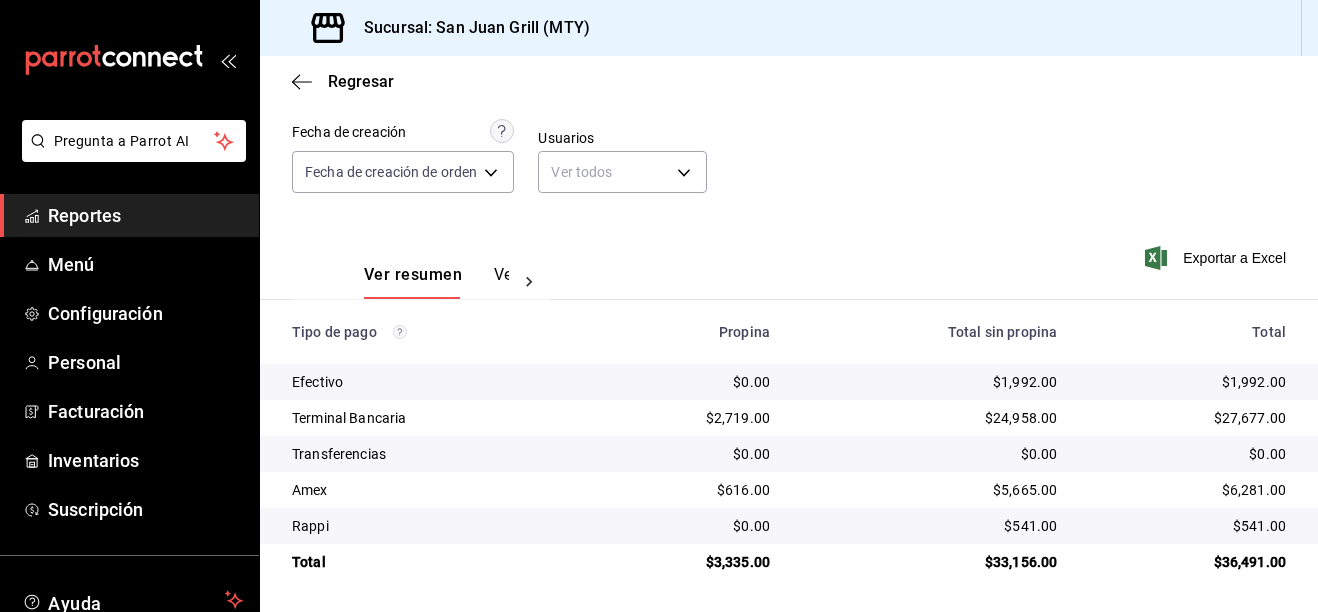 click on "$33,156.00" at bounding box center [929, 562] 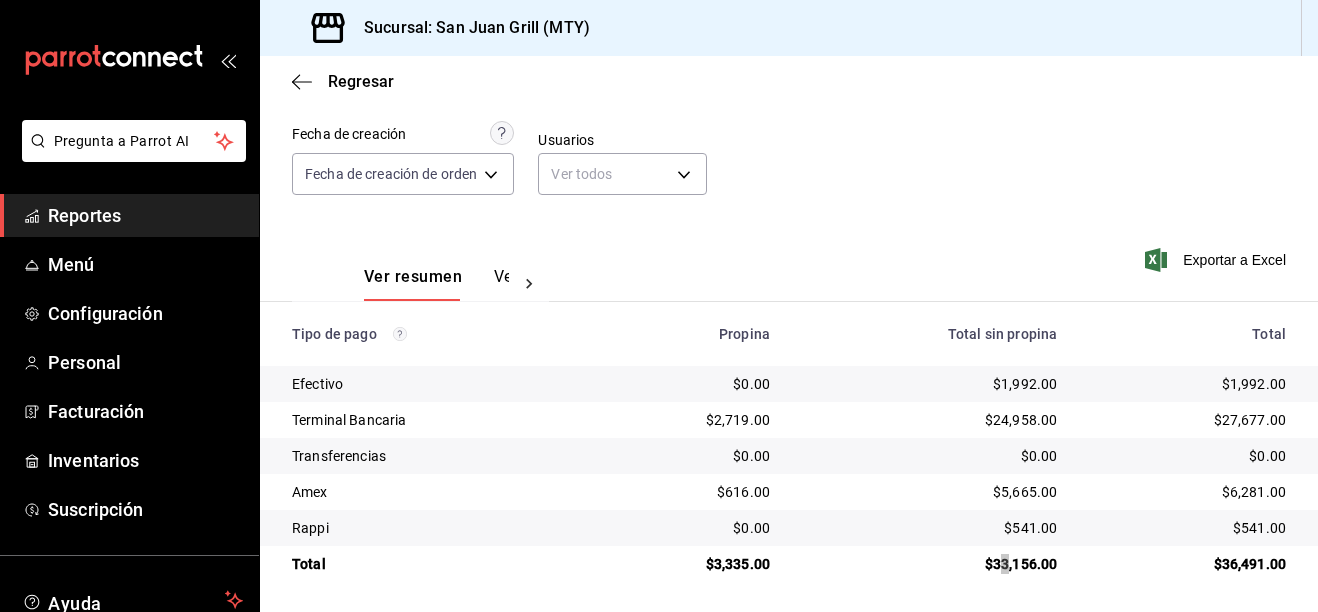 scroll, scrollTop: 163, scrollLeft: 0, axis: vertical 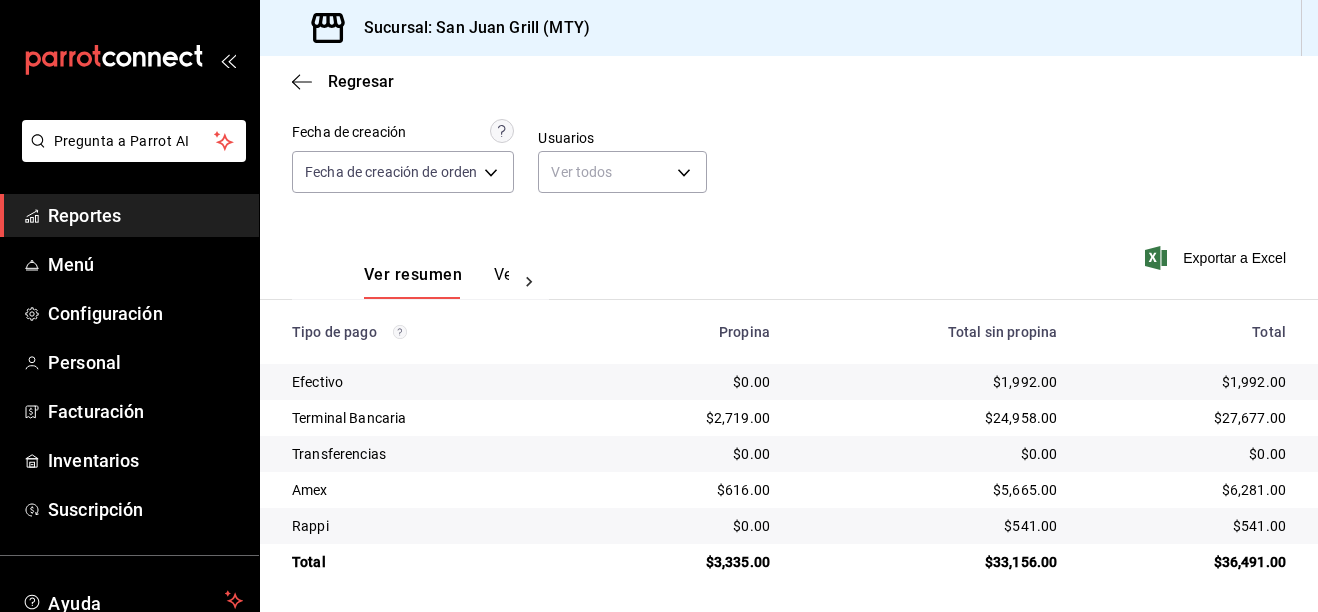 click on "$541.00" at bounding box center [929, 526] 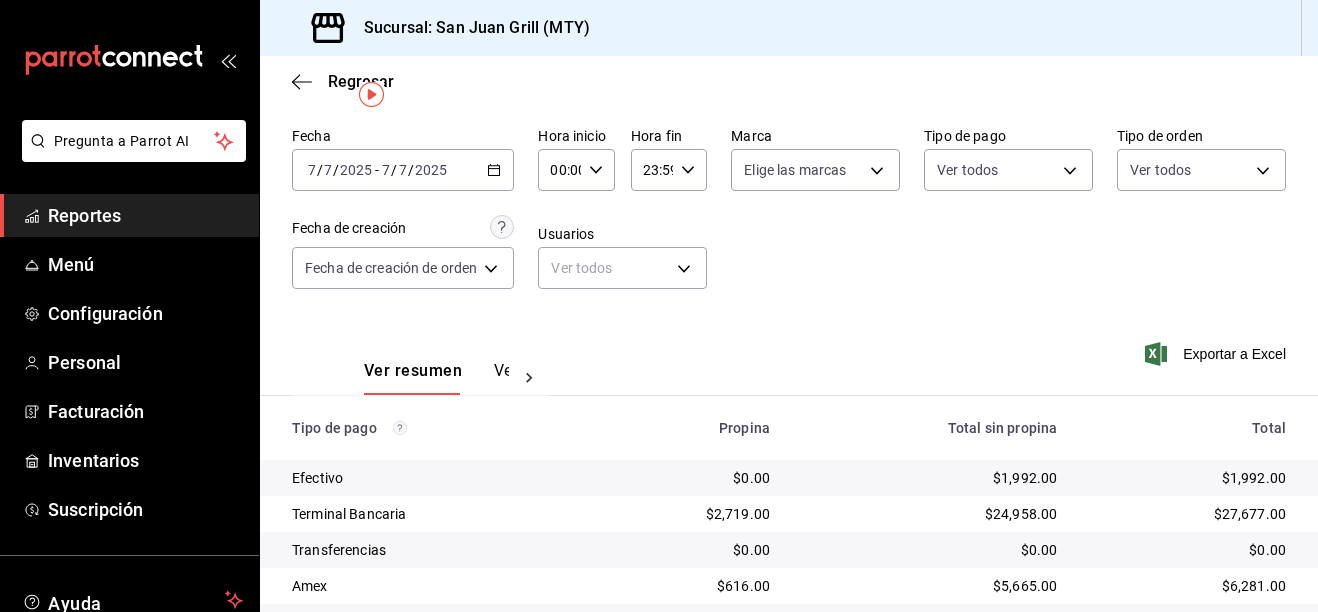 scroll, scrollTop: 0, scrollLeft: 0, axis: both 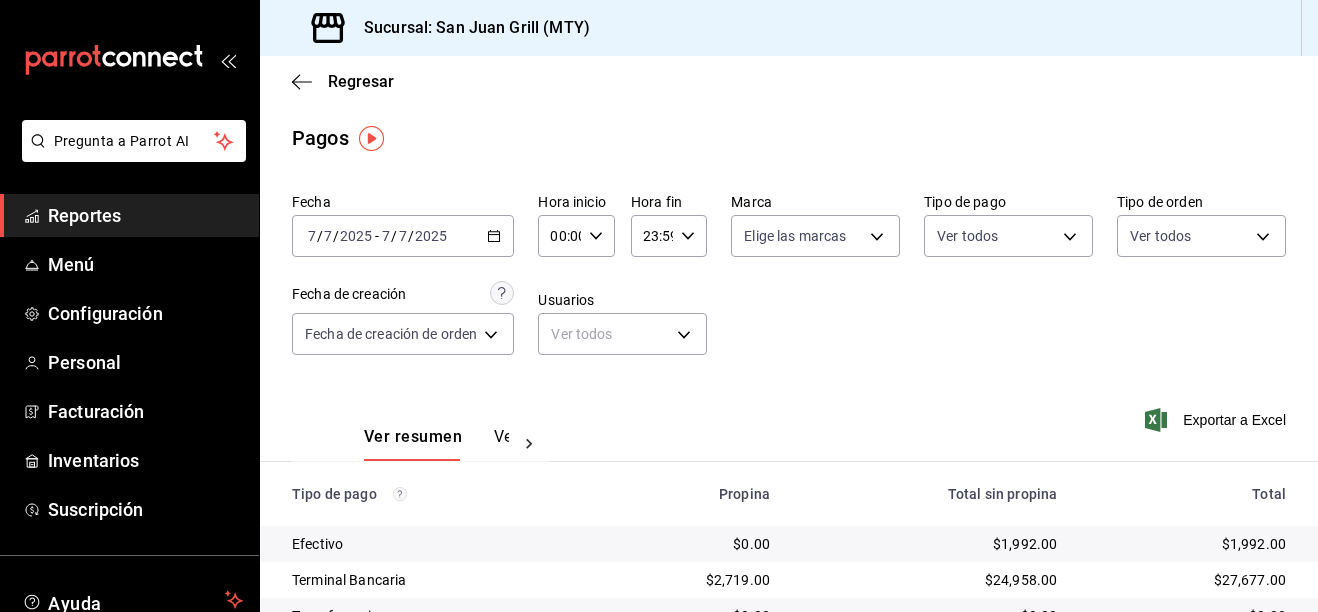 click 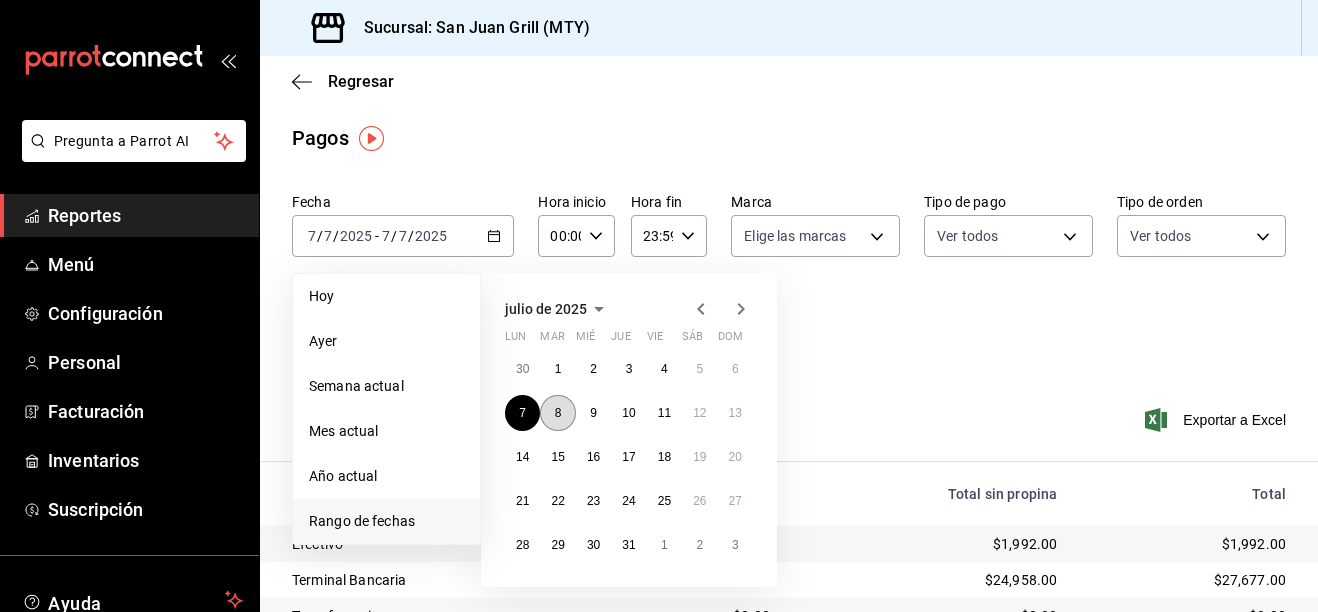 click on "8" at bounding box center (558, 413) 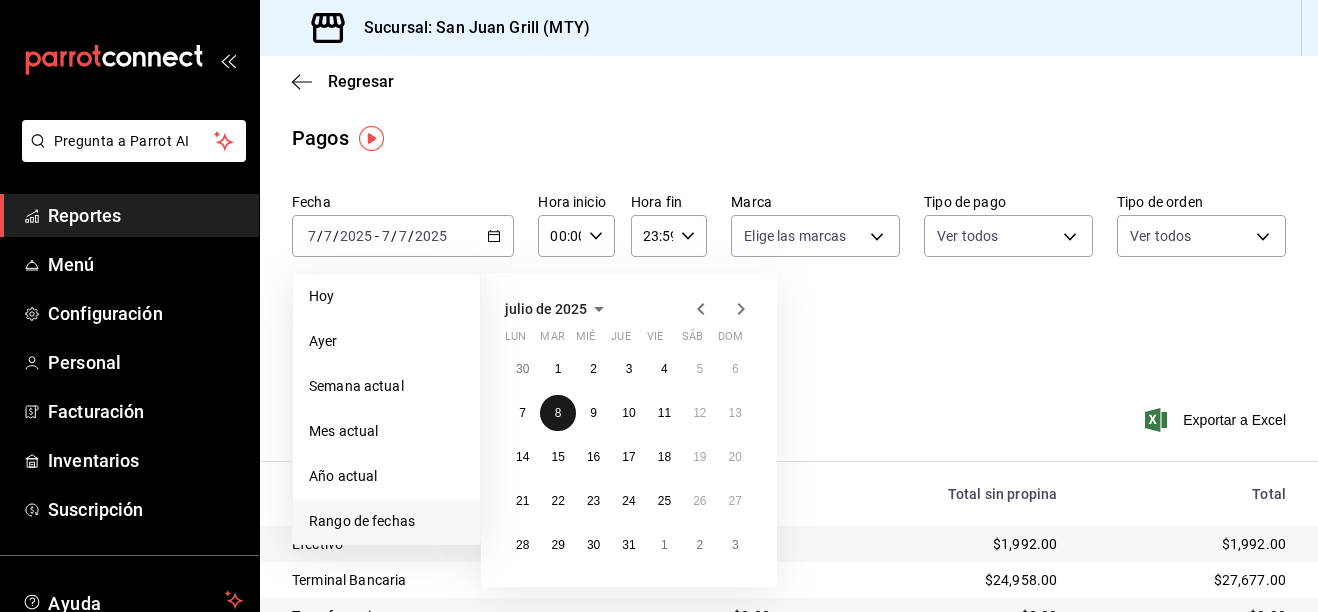 click on "8" at bounding box center (558, 413) 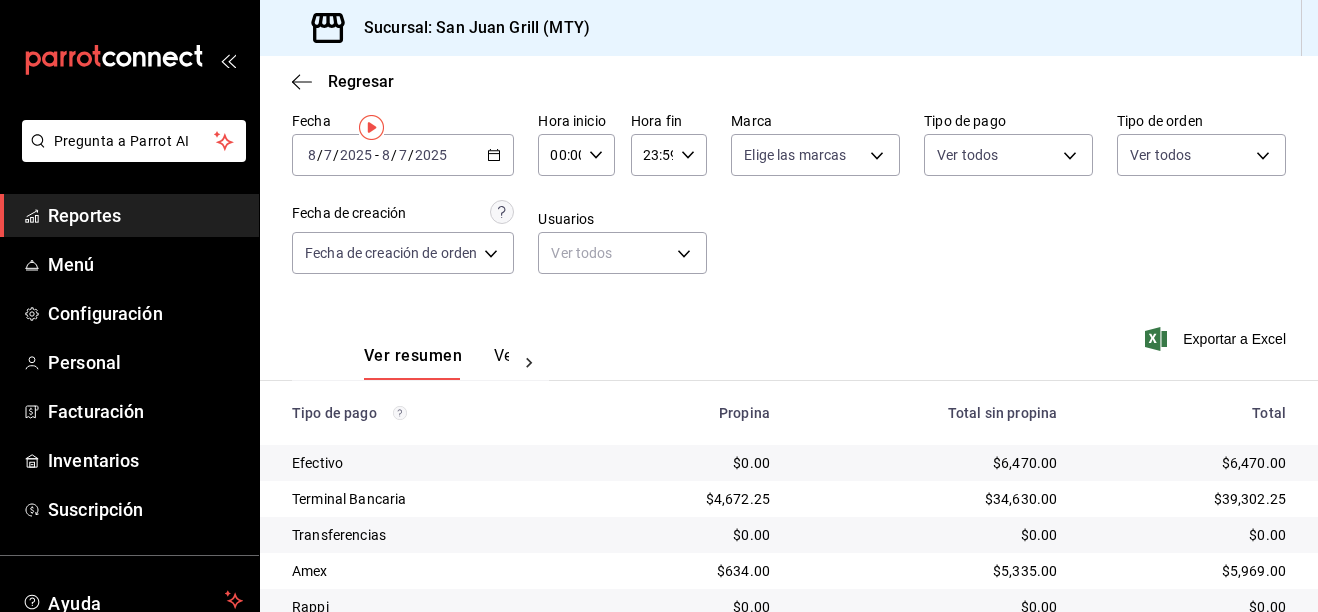 scroll, scrollTop: 0, scrollLeft: 0, axis: both 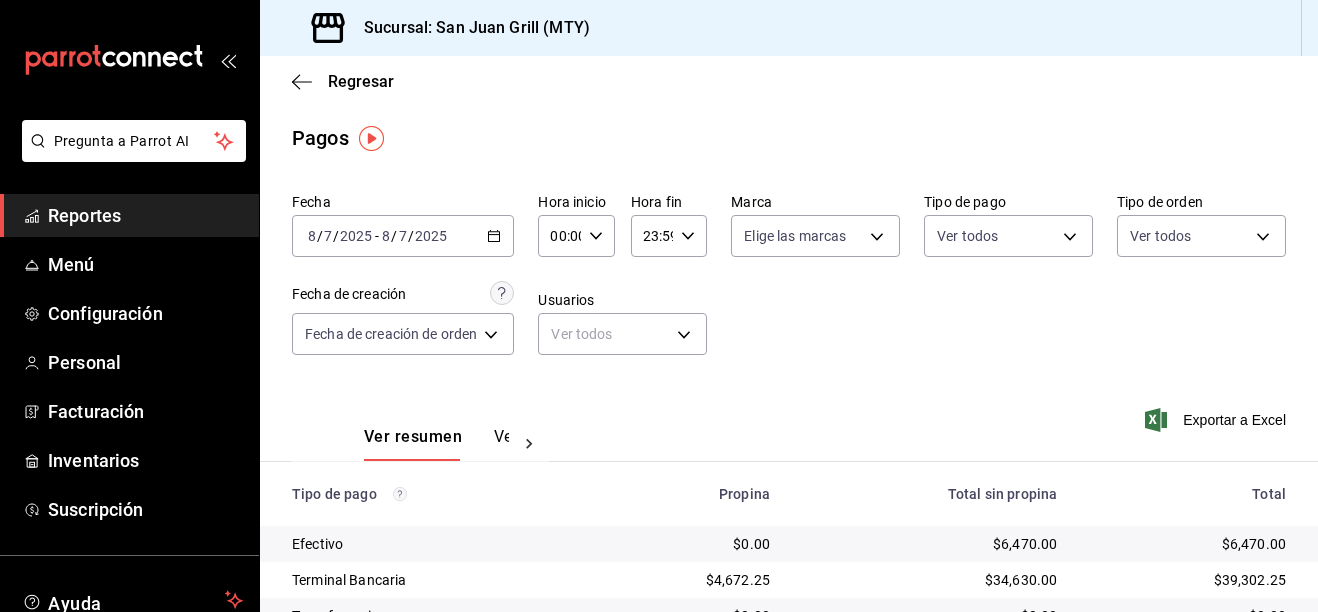 click 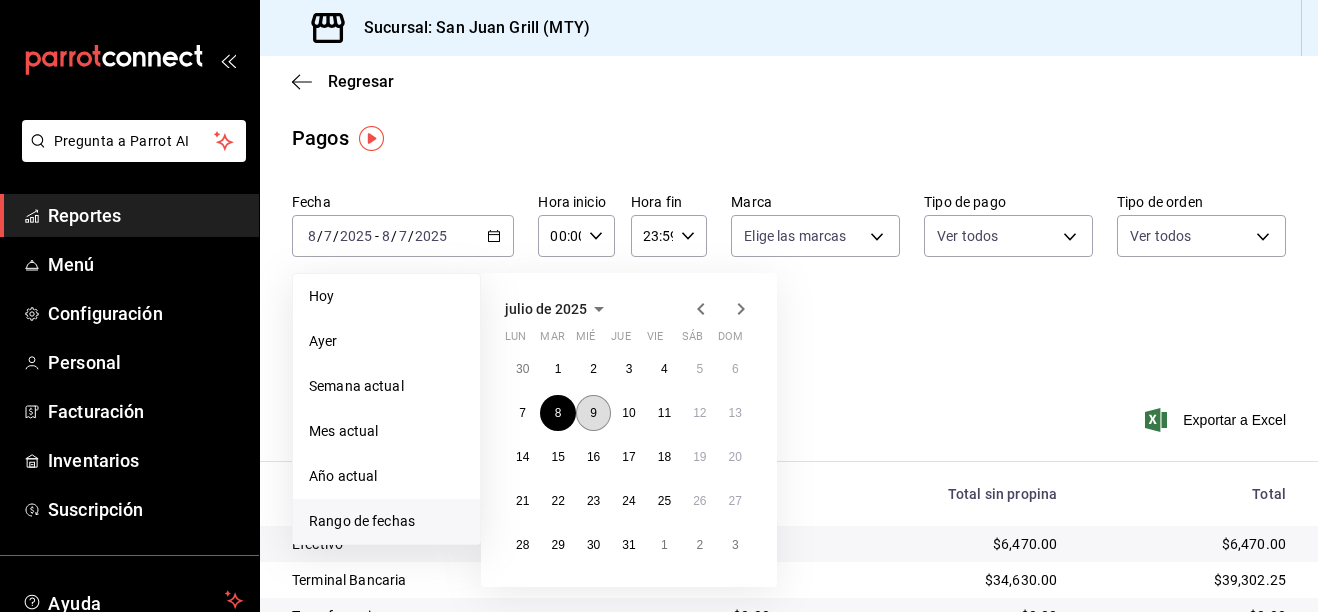 click on "9" at bounding box center [593, 413] 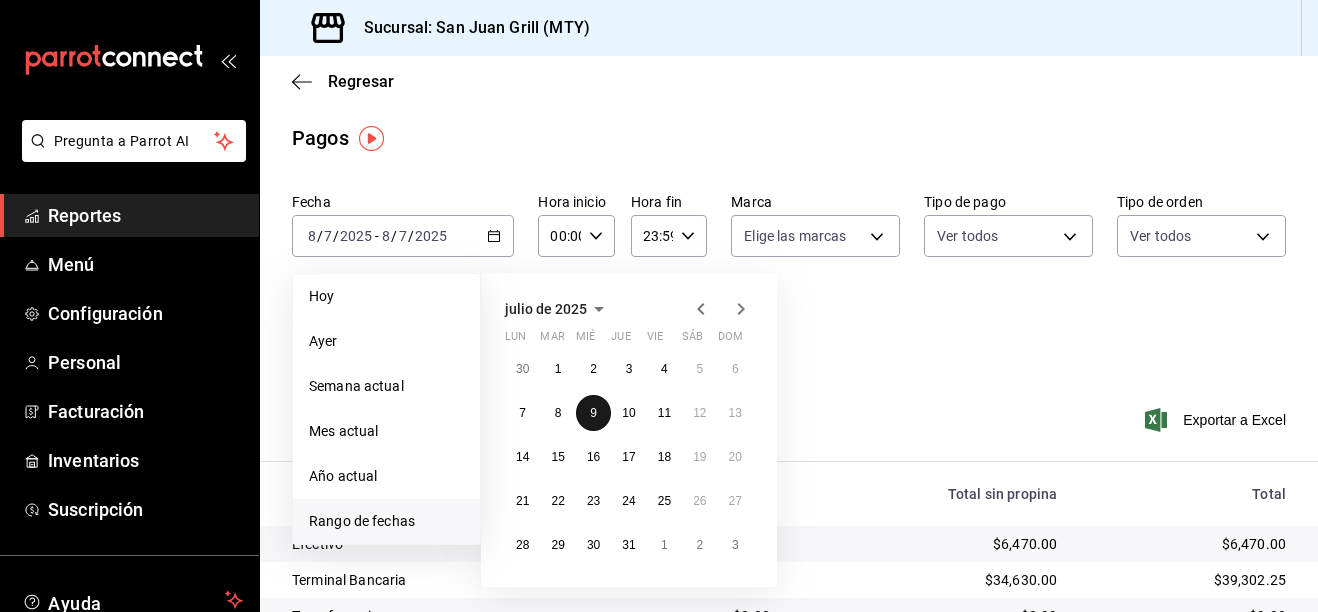 click on "9" at bounding box center (593, 413) 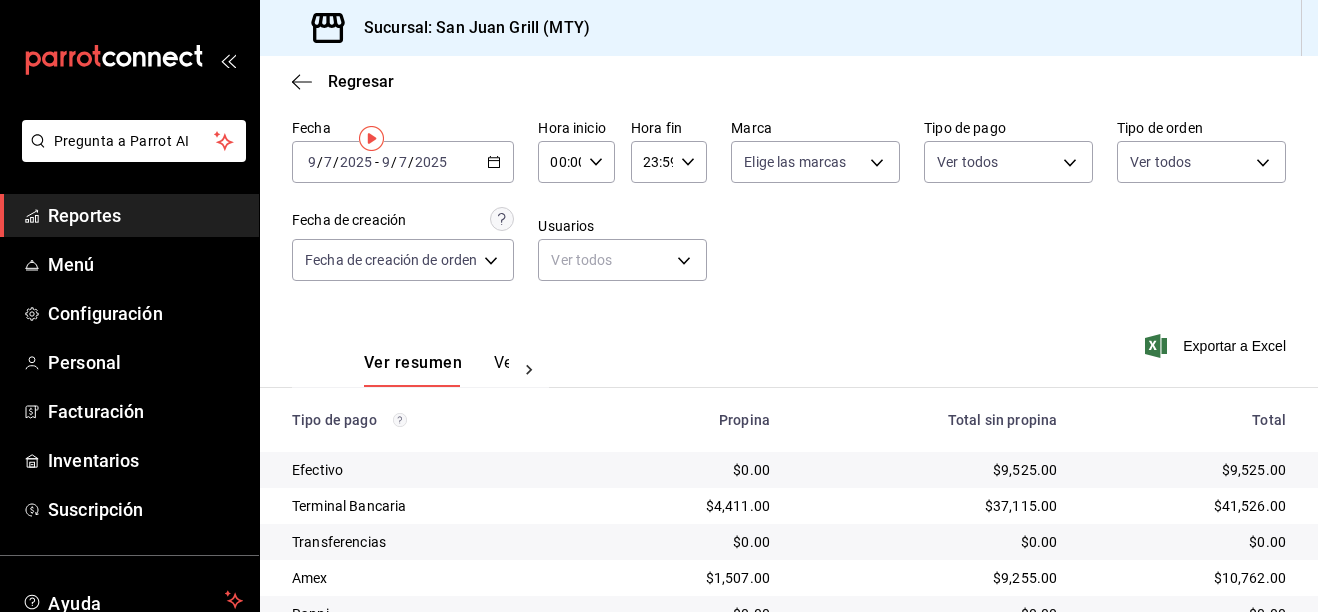 scroll, scrollTop: 0, scrollLeft: 0, axis: both 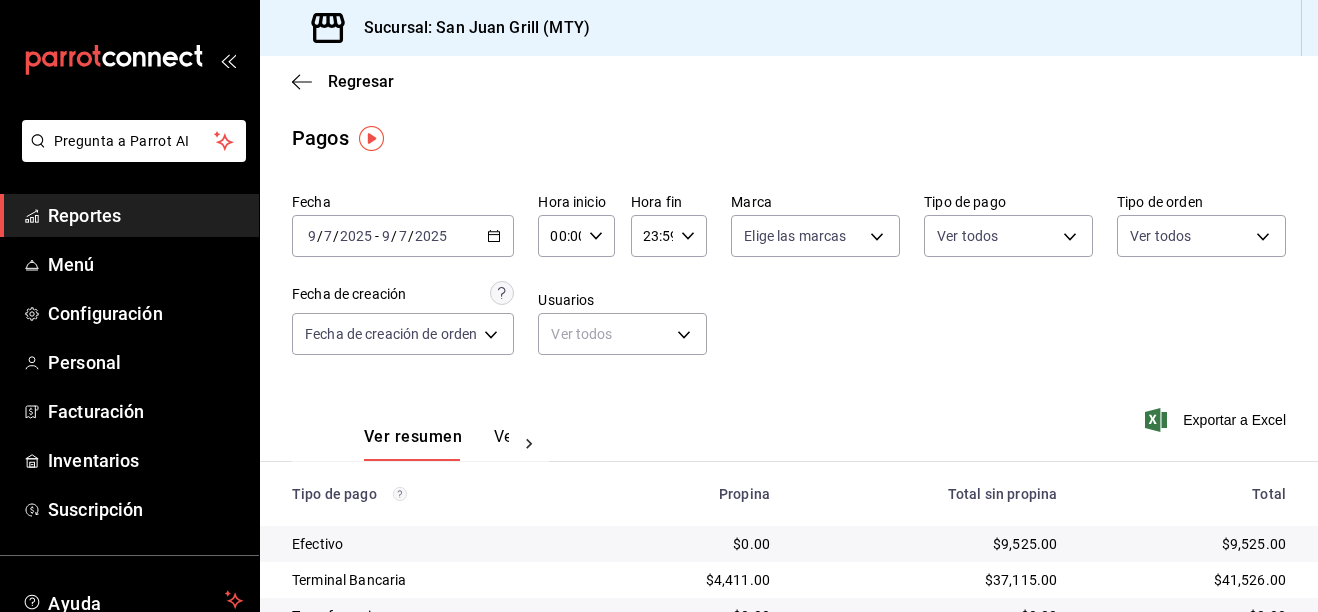 click on "2025-07-09 9 / 7 / 2025 - 2025-07-09 9 / 7 / 2025" at bounding box center [403, 236] 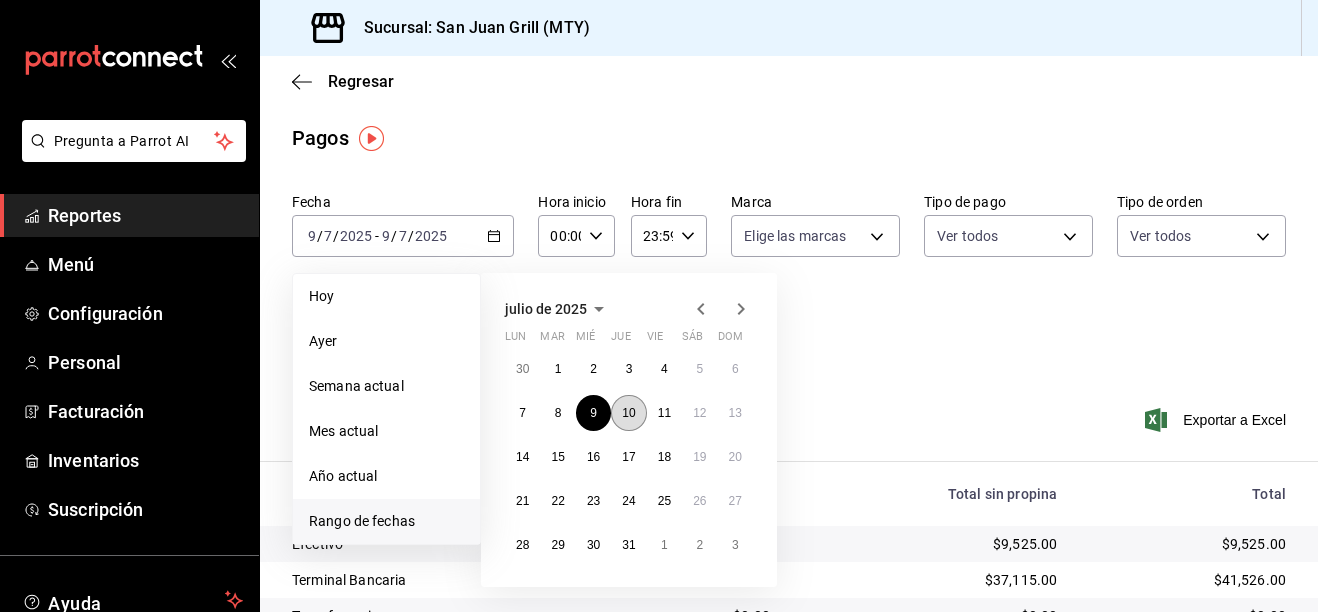 click on "10" at bounding box center [628, 413] 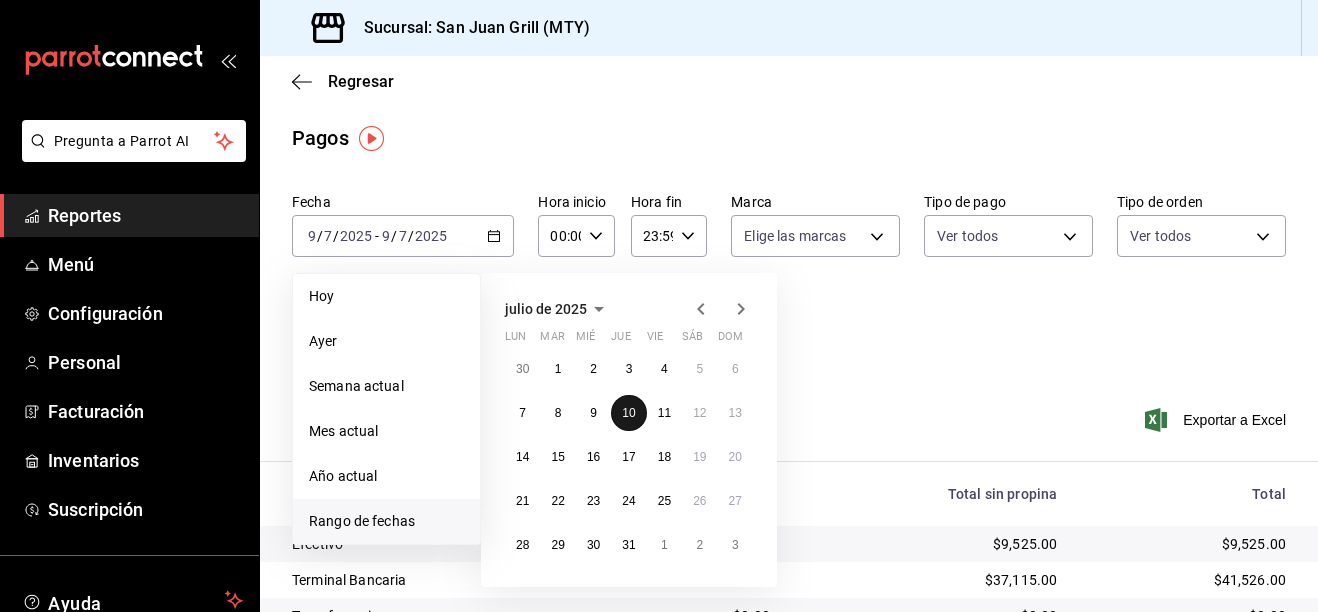 click on "10" at bounding box center (628, 413) 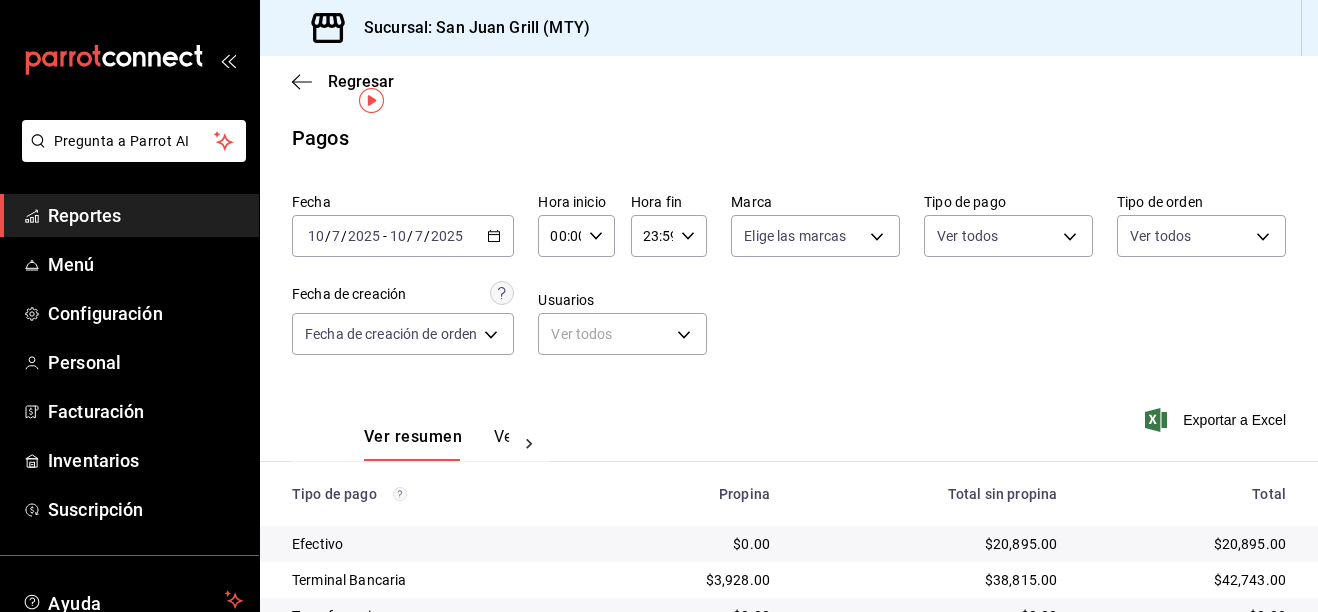 scroll, scrollTop: 163, scrollLeft: 0, axis: vertical 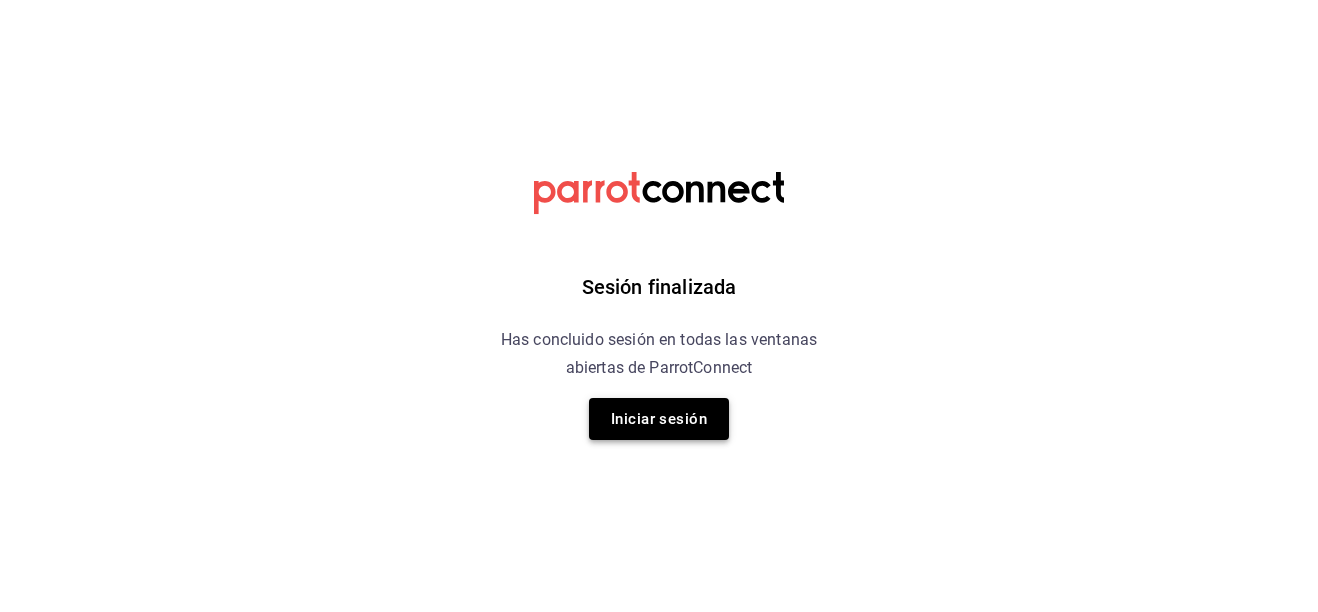 click on "Iniciar sesión" at bounding box center [659, 419] 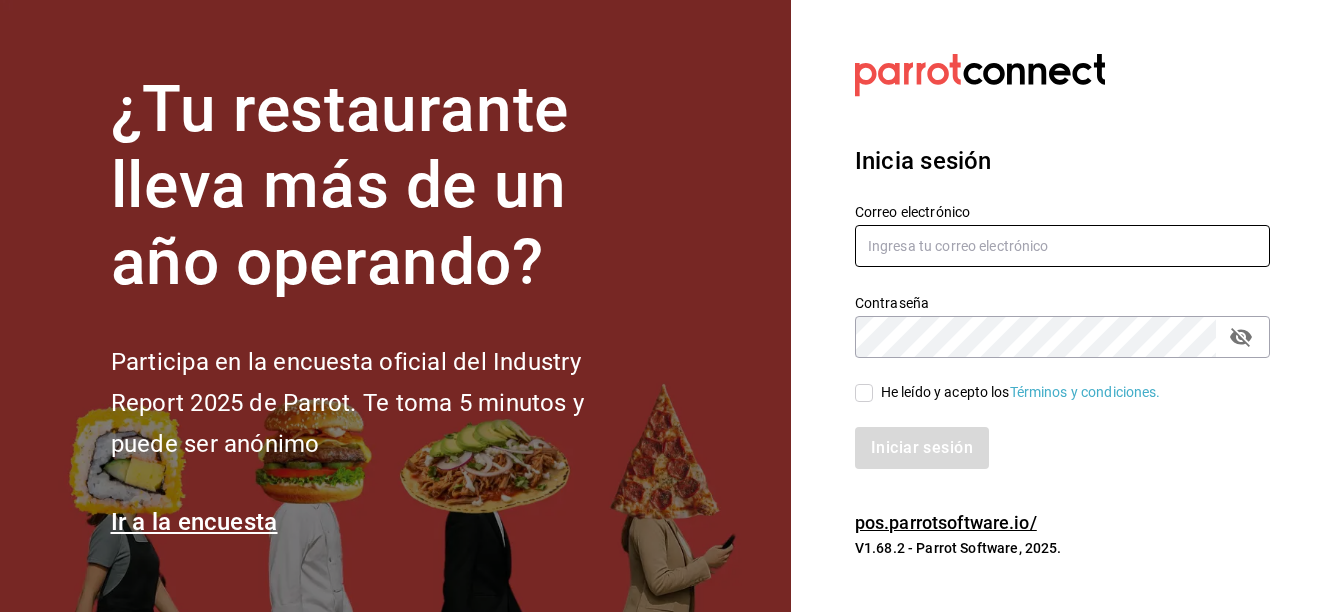 click at bounding box center (1062, 246) 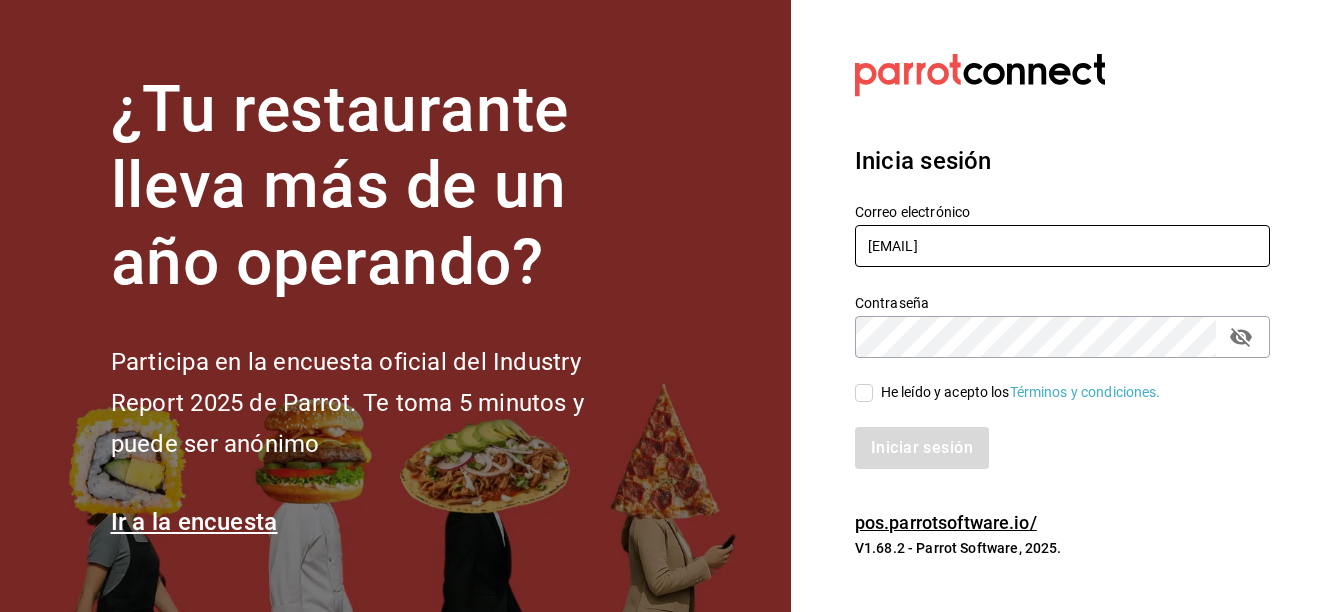 drag, startPoint x: 1135, startPoint y: 237, endPoint x: 665, endPoint y: 263, distance: 470.7186 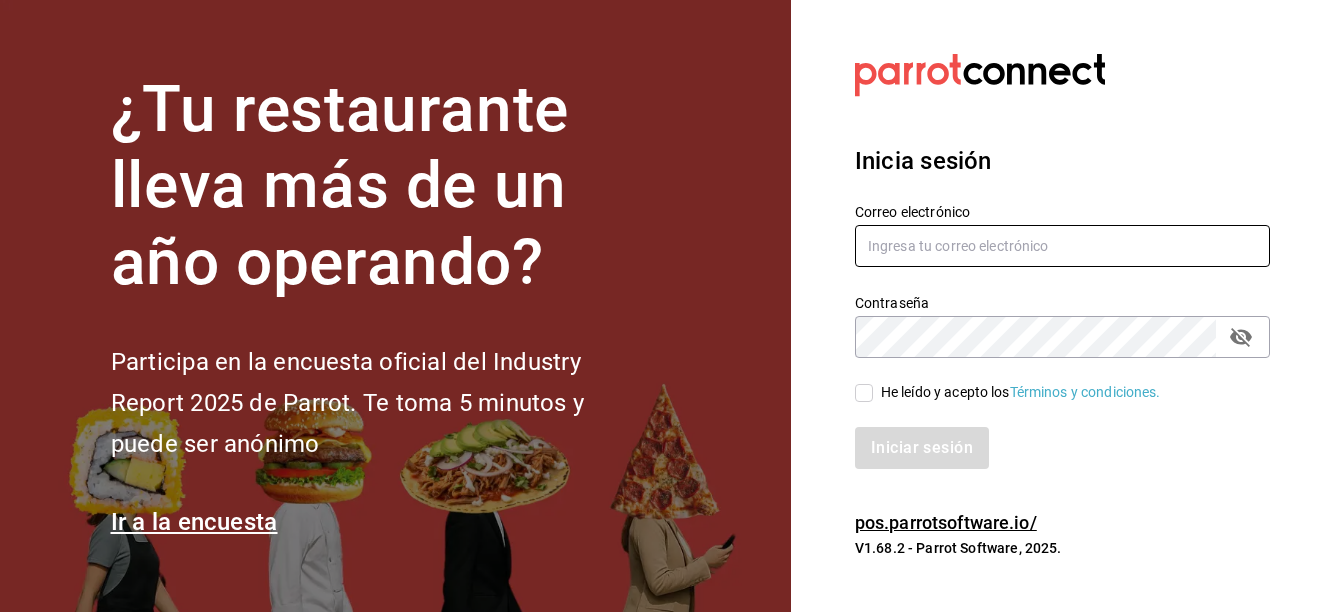 click at bounding box center [1062, 246] 